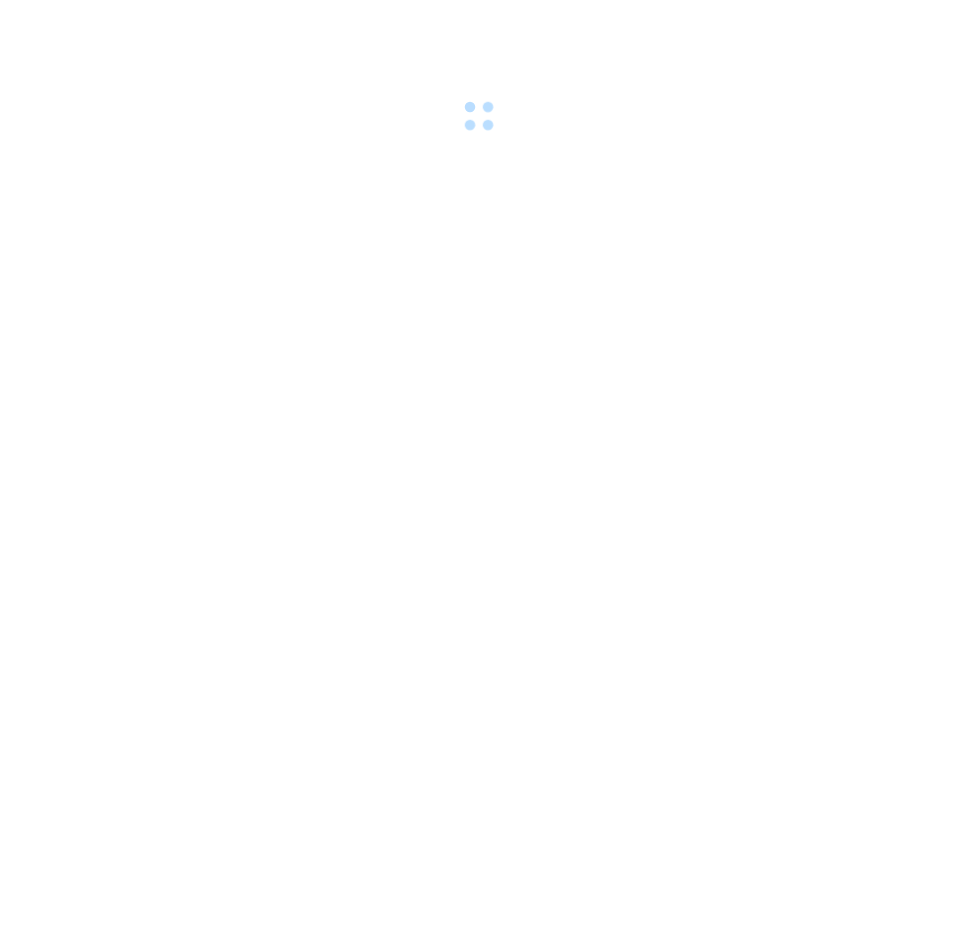 scroll, scrollTop: 0, scrollLeft: 0, axis: both 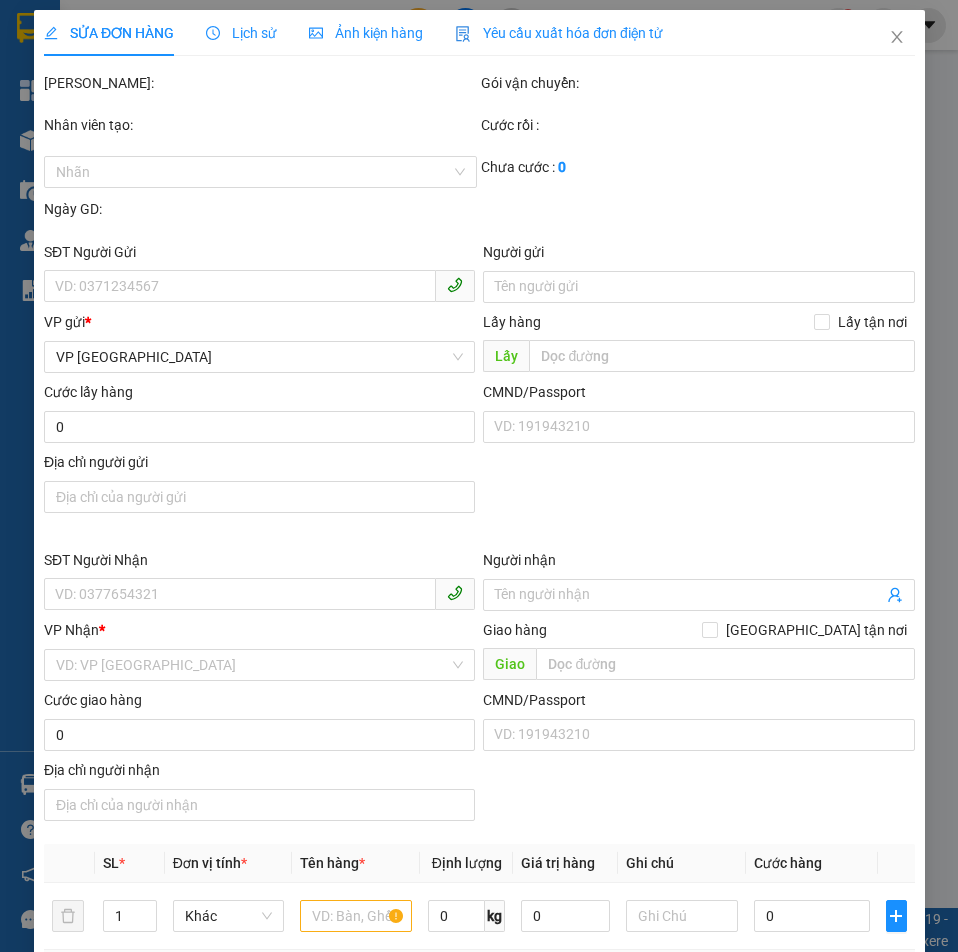 type on "0961643768" 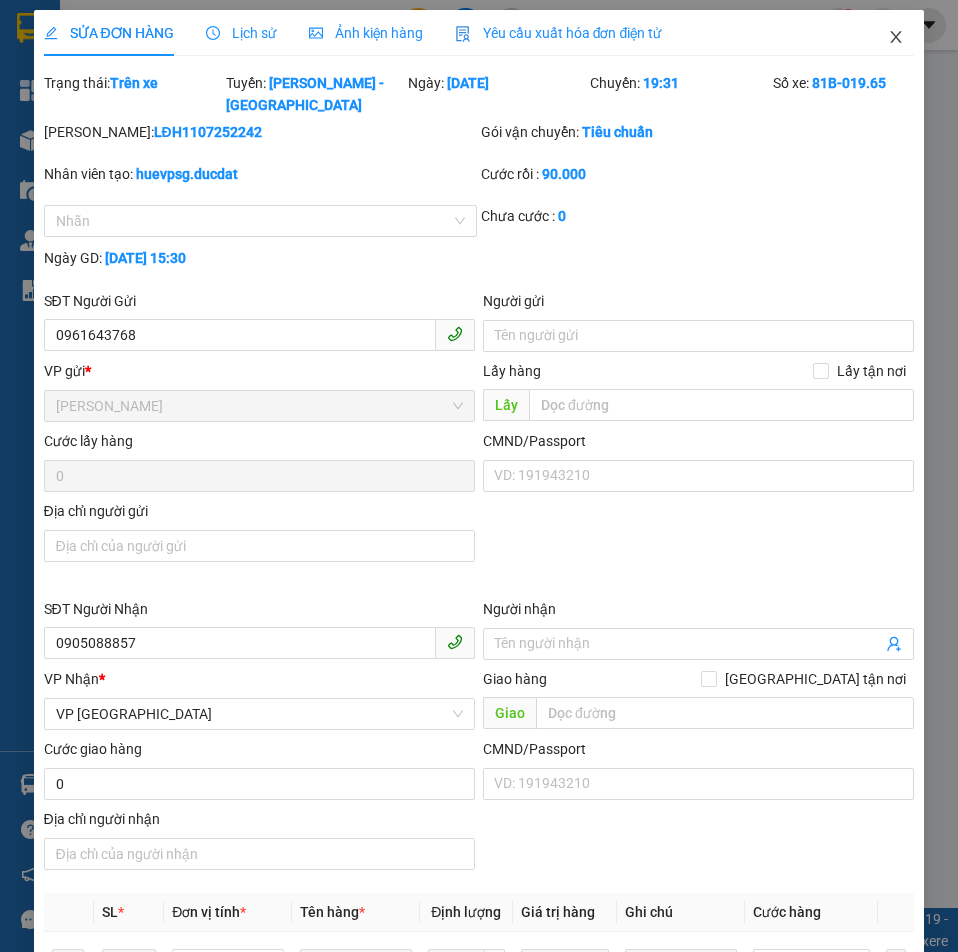 click 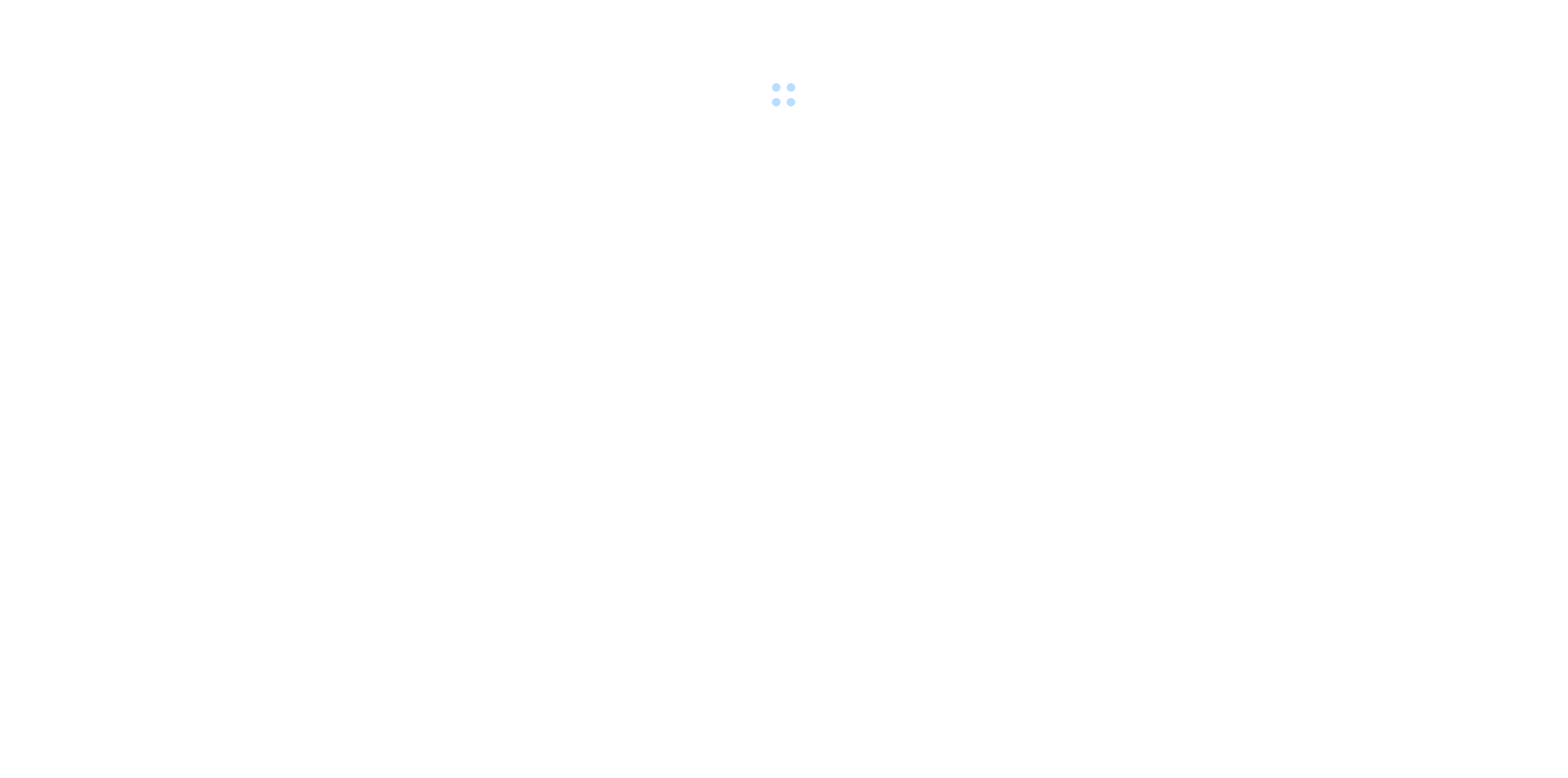 scroll, scrollTop: 0, scrollLeft: 0, axis: both 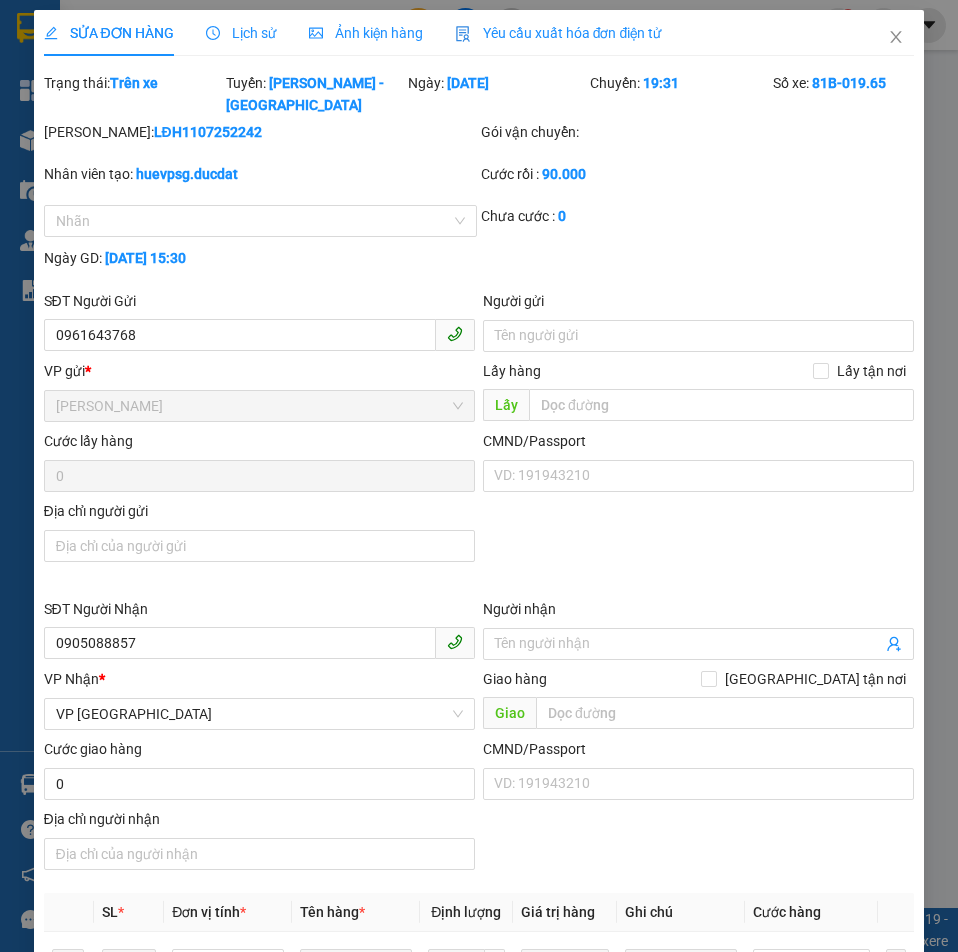 type on "0961643768" 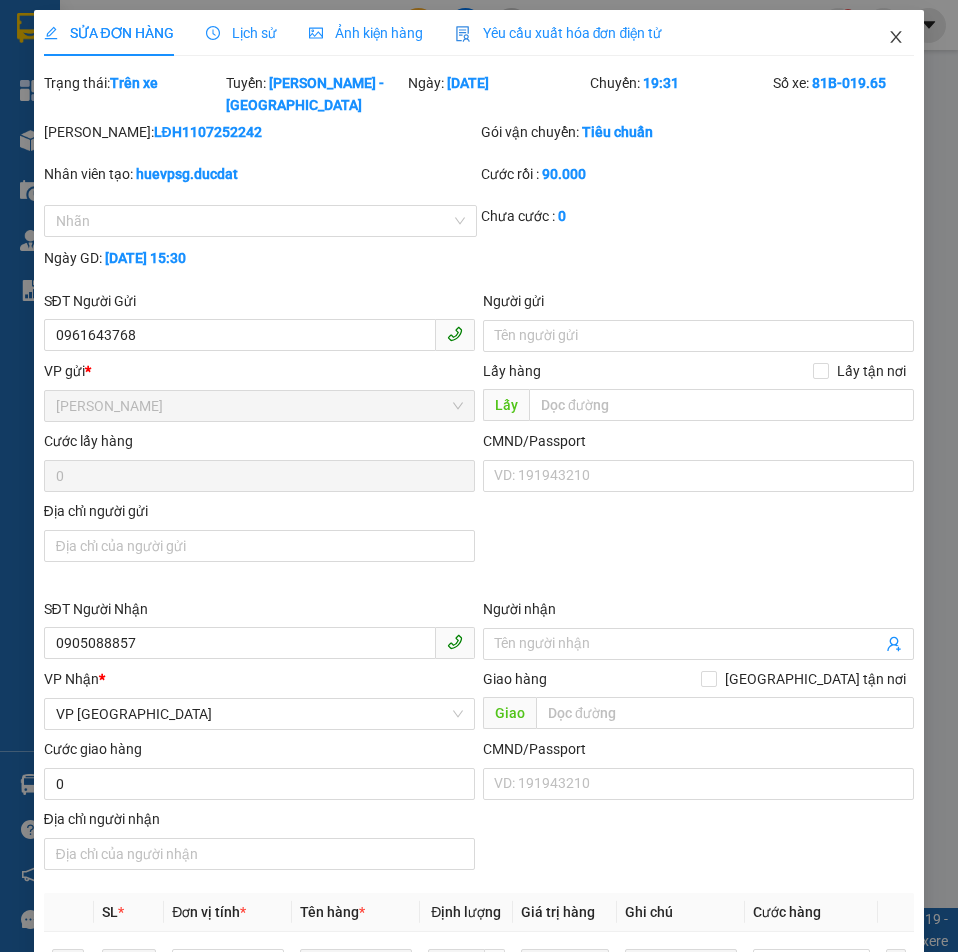 drag, startPoint x: 880, startPoint y: 35, endPoint x: 893, endPoint y: -72, distance: 107.78683 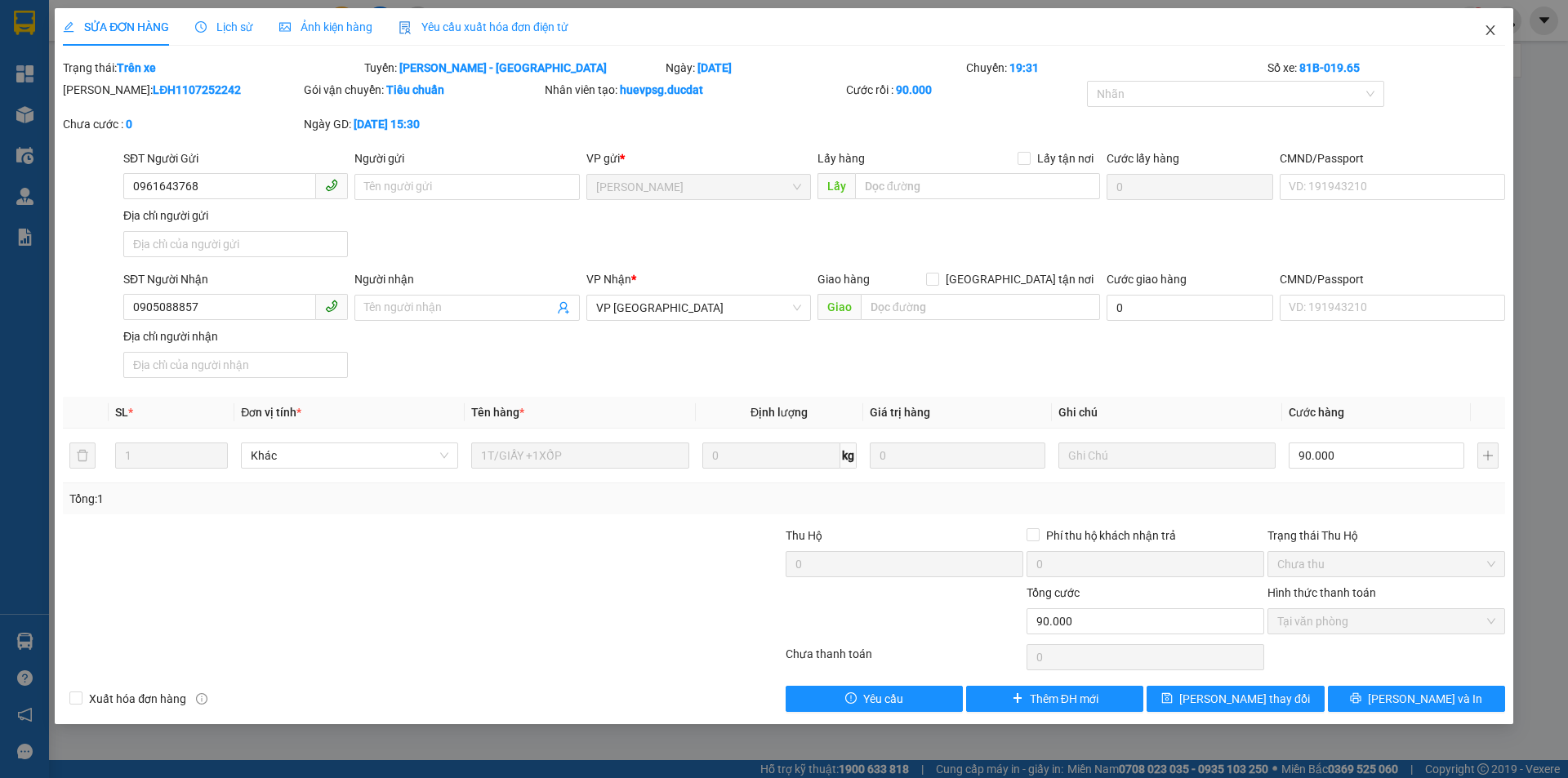 click 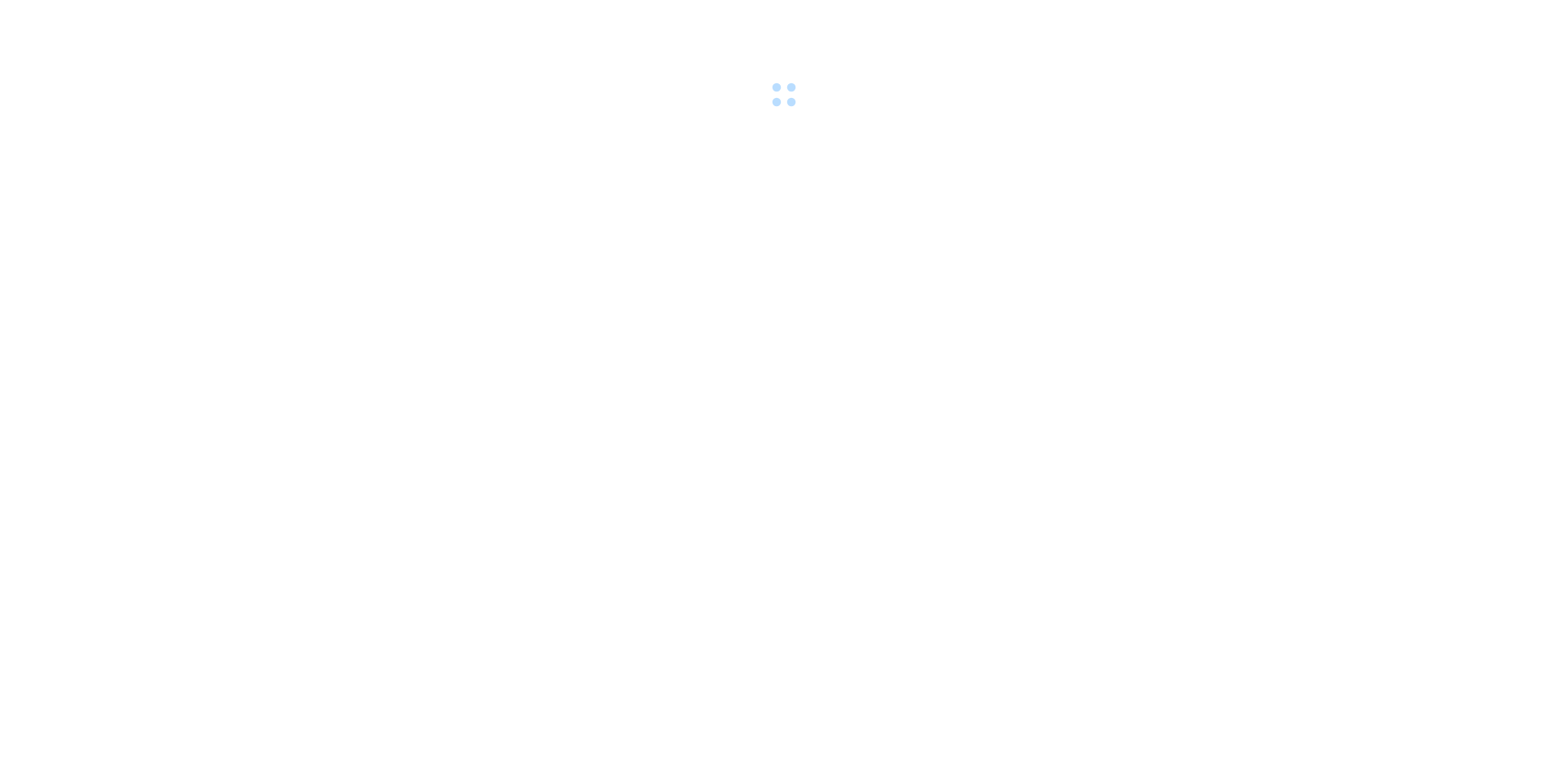 scroll, scrollTop: 0, scrollLeft: 0, axis: both 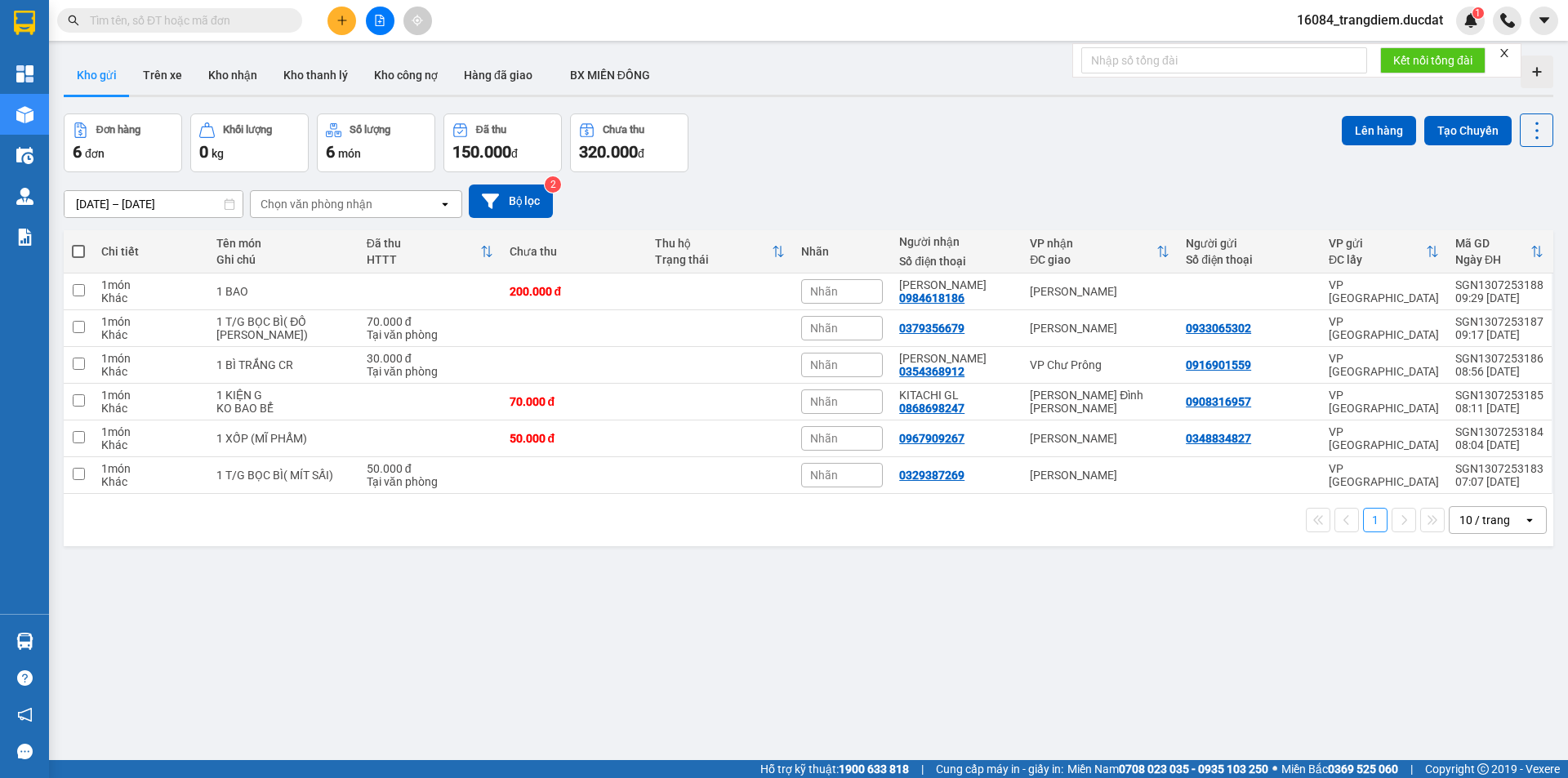 click at bounding box center (186, 20) 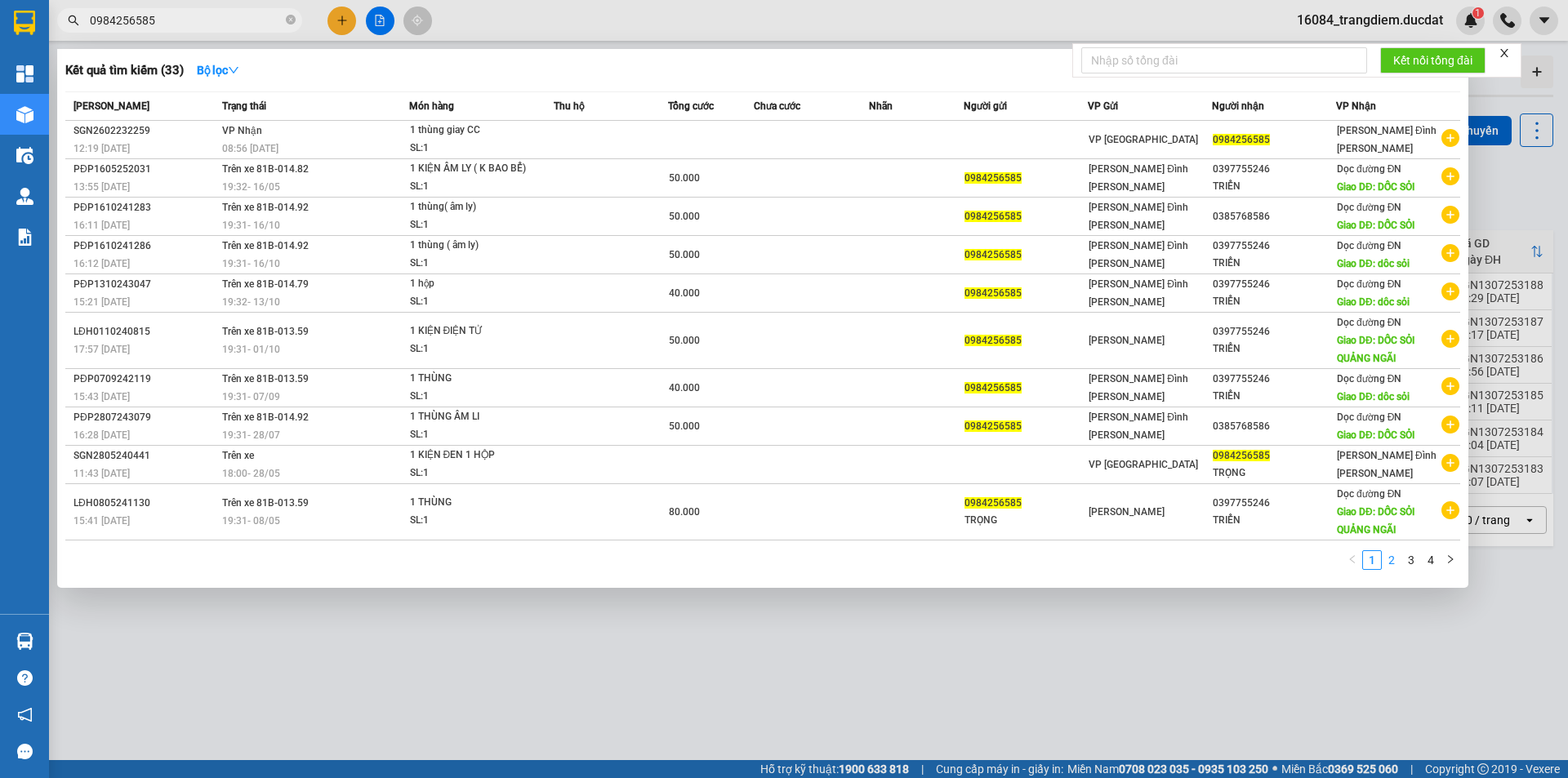type on "0984256585" 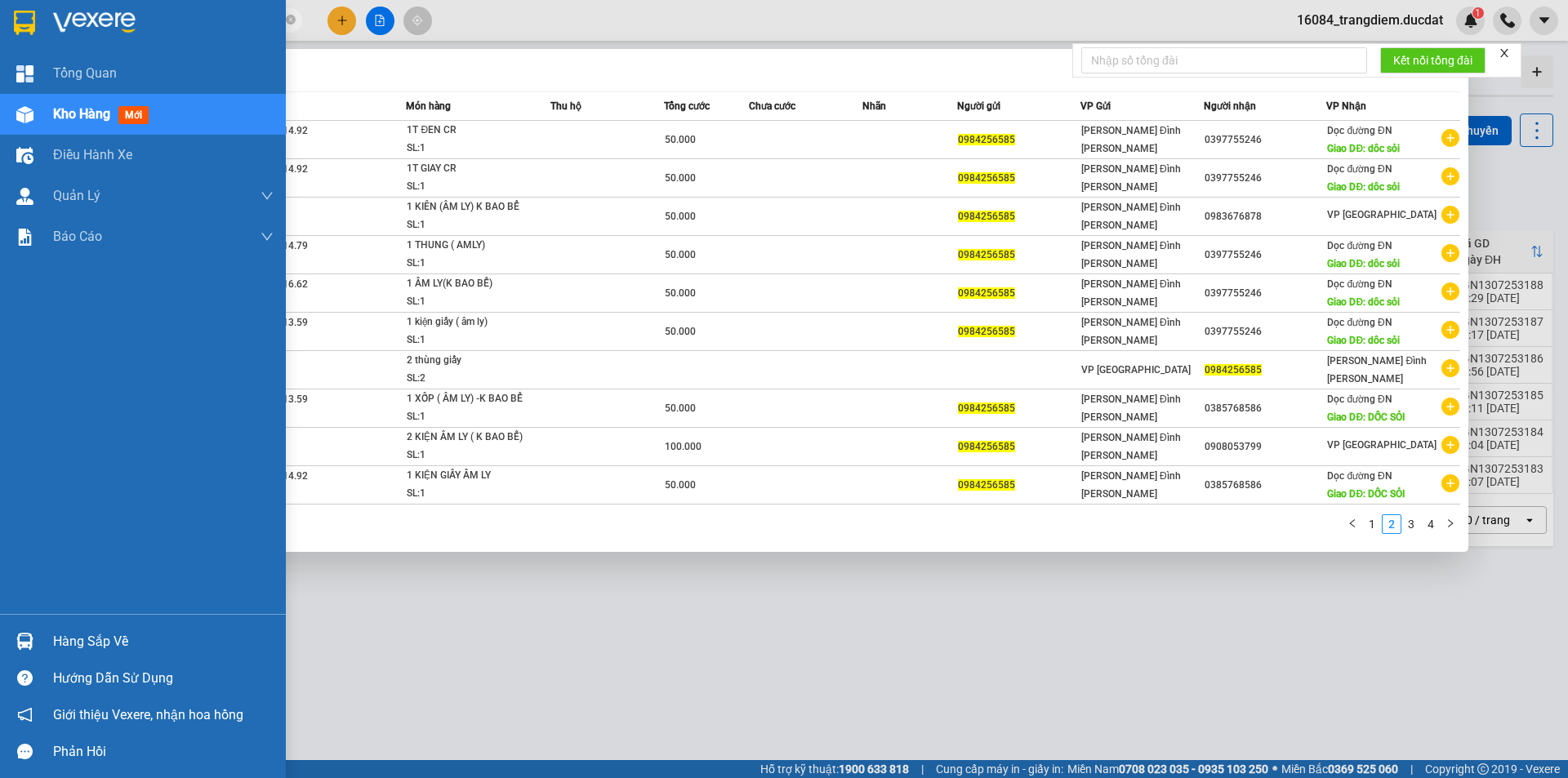click at bounding box center [24, 114] 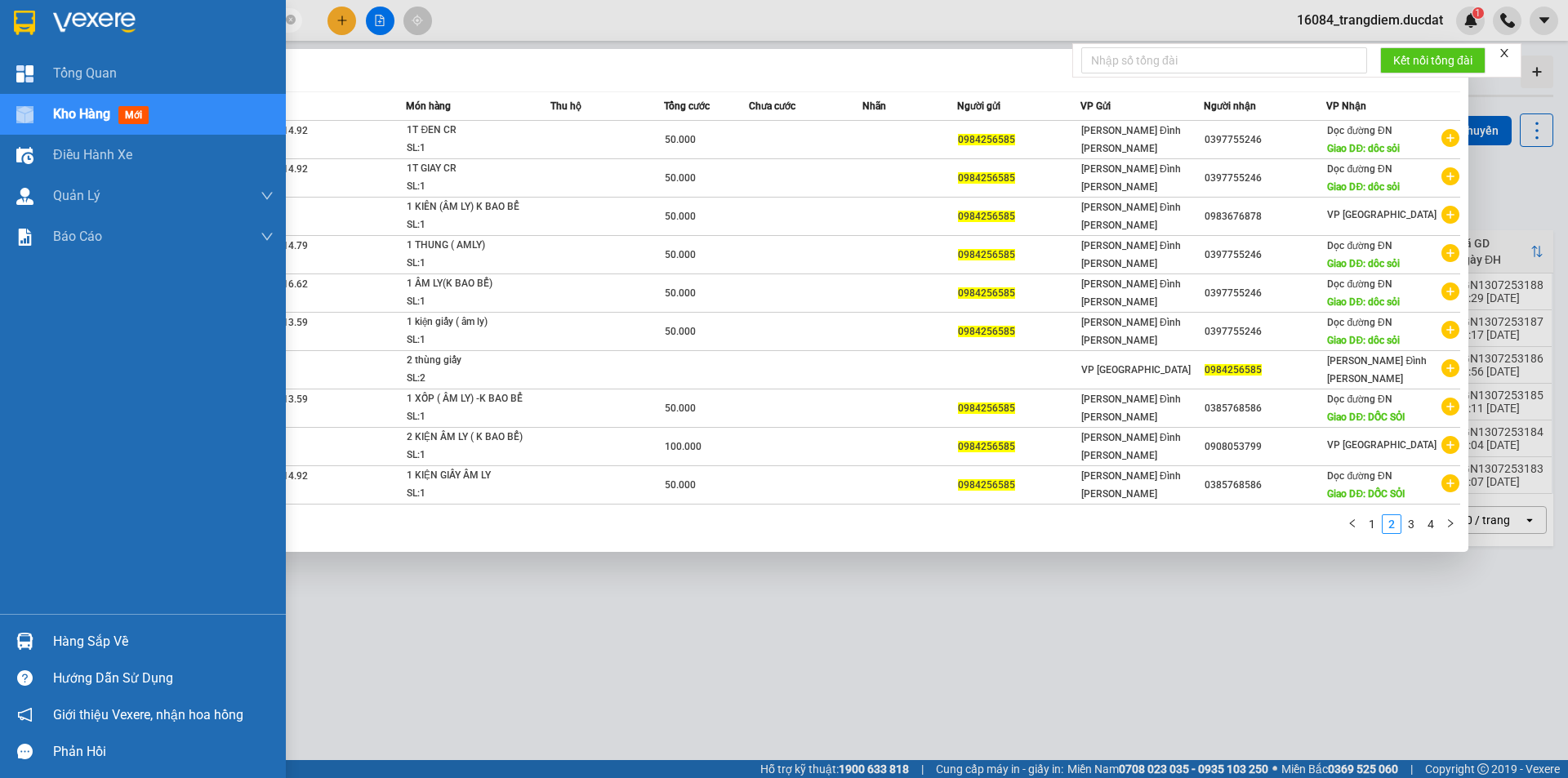 click on "Kho hàng mới" at bounding box center (143, 114) 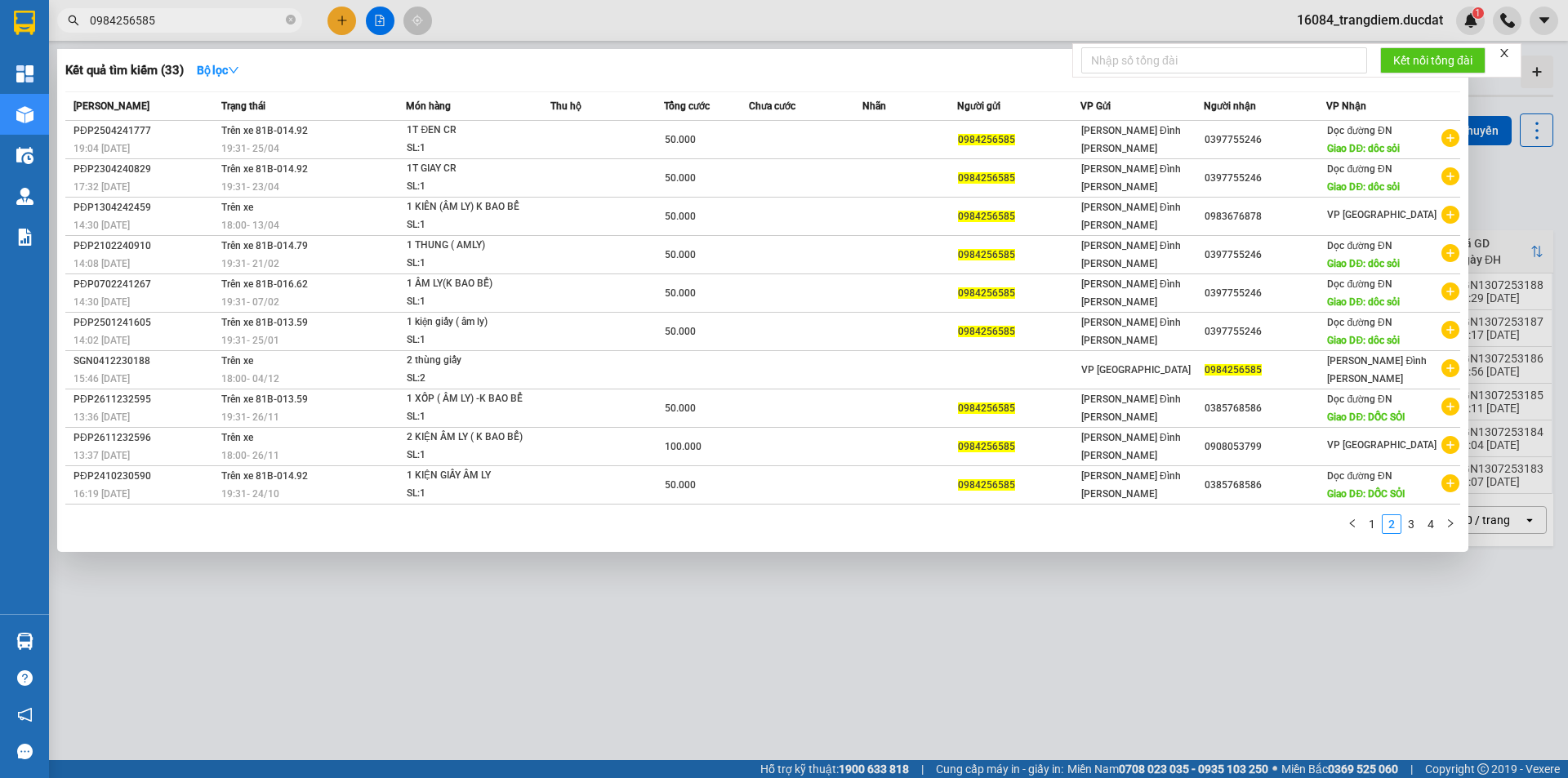 click 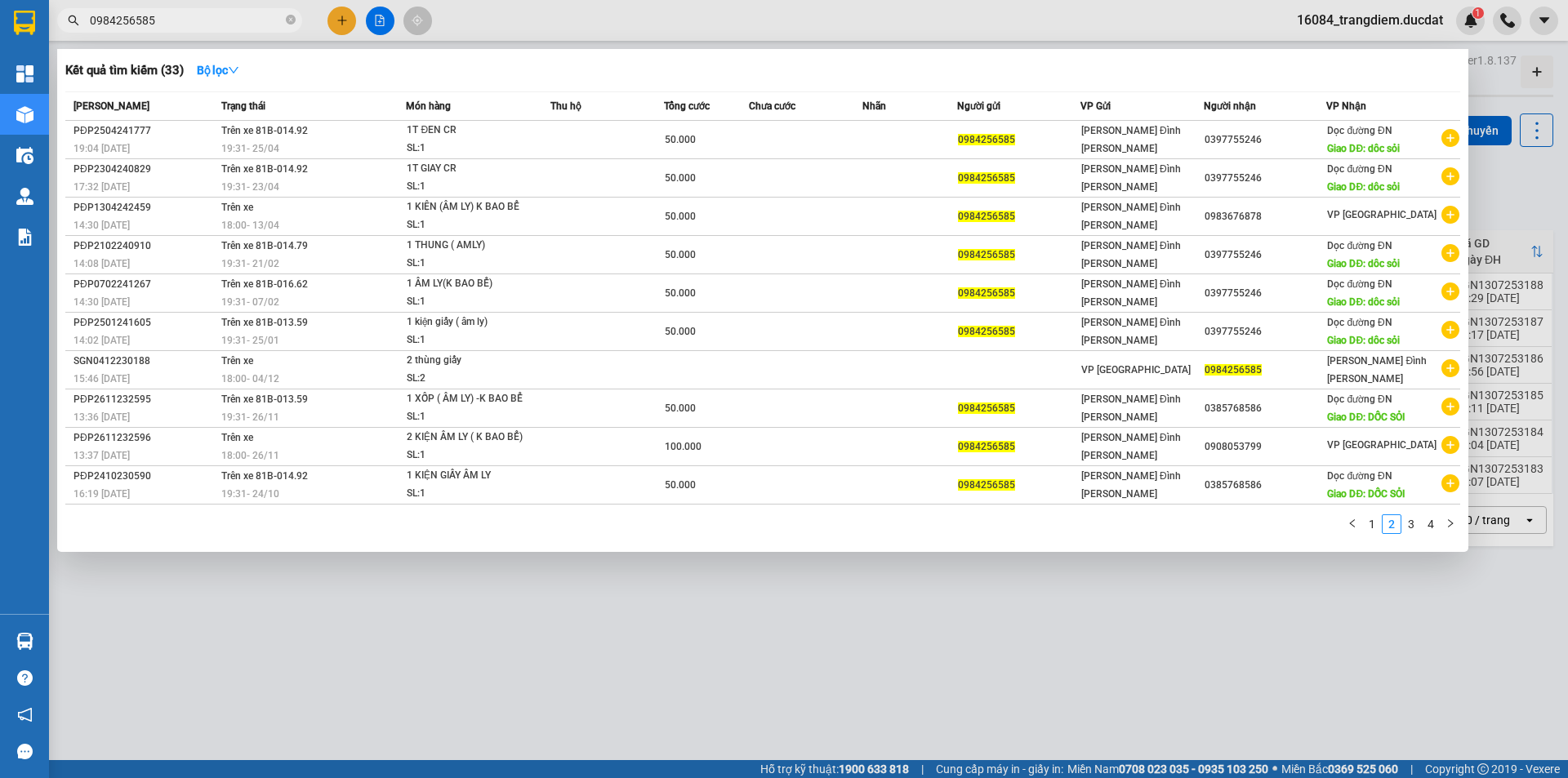 click at bounding box center (784, 389) 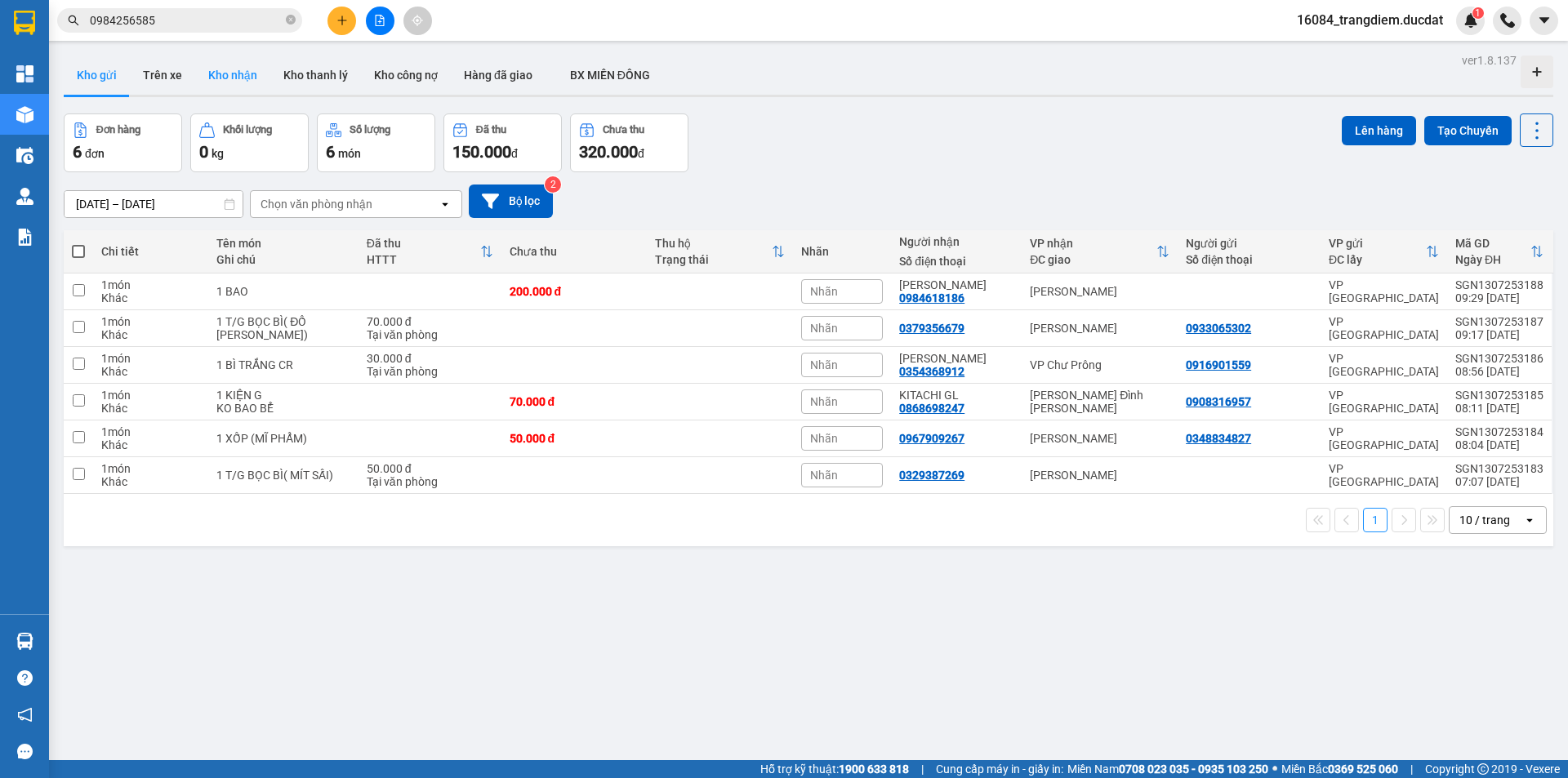 click on "Kho nhận" at bounding box center [233, 75] 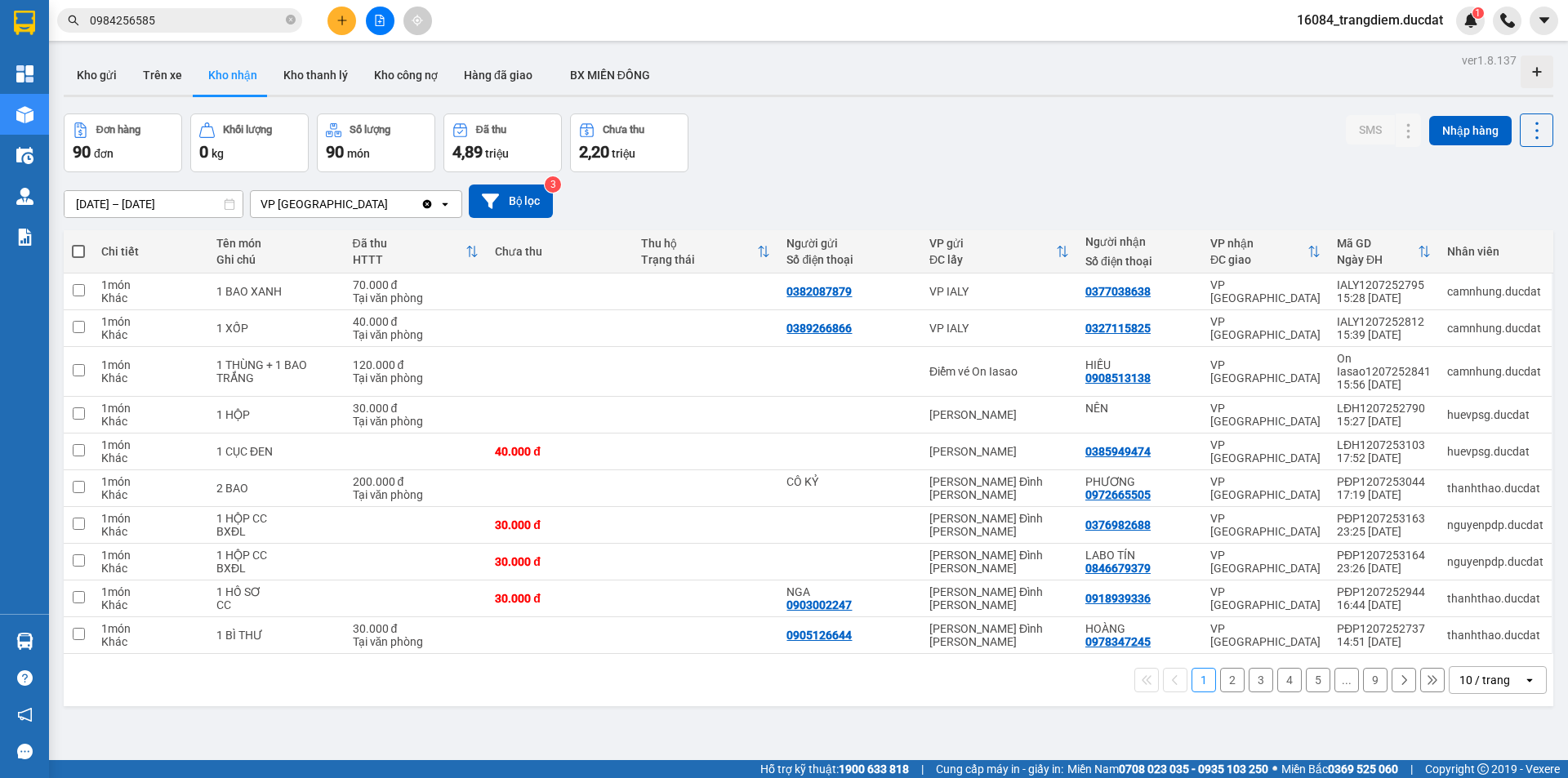 click on "[DATE] – [DATE]" at bounding box center (154, 204) 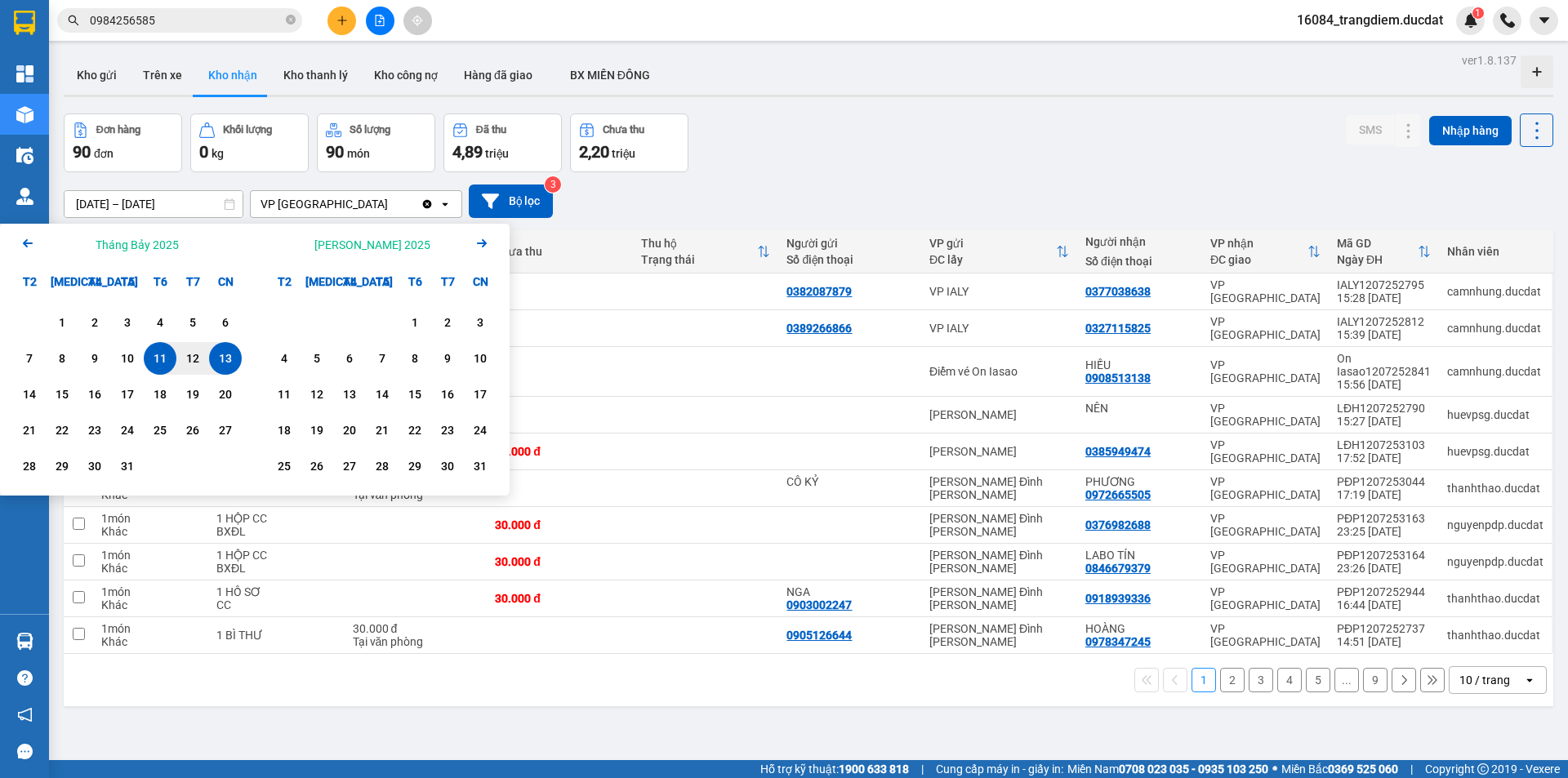 click on "11" at bounding box center (160, 358) 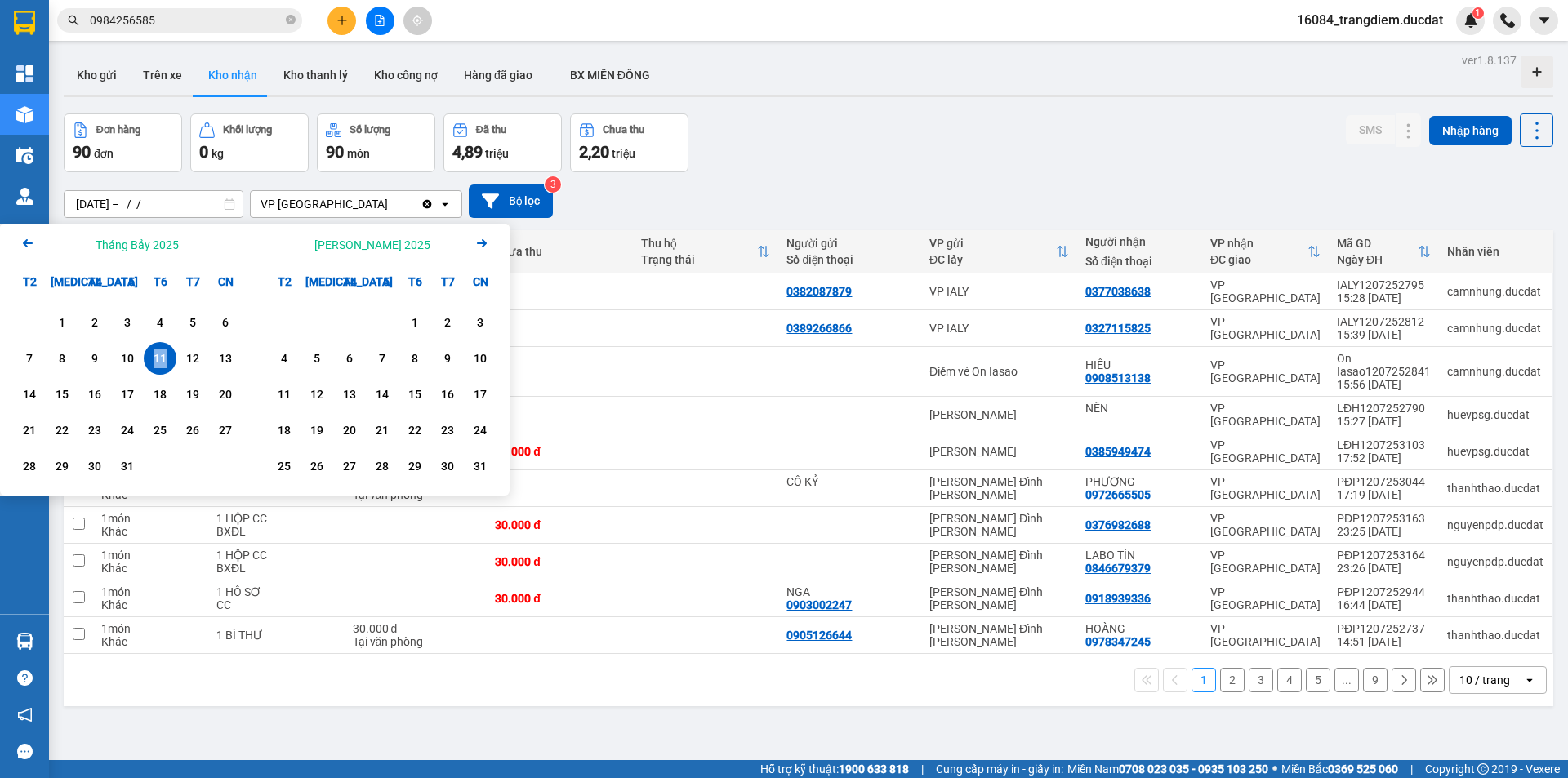click on "11" at bounding box center [160, 358] 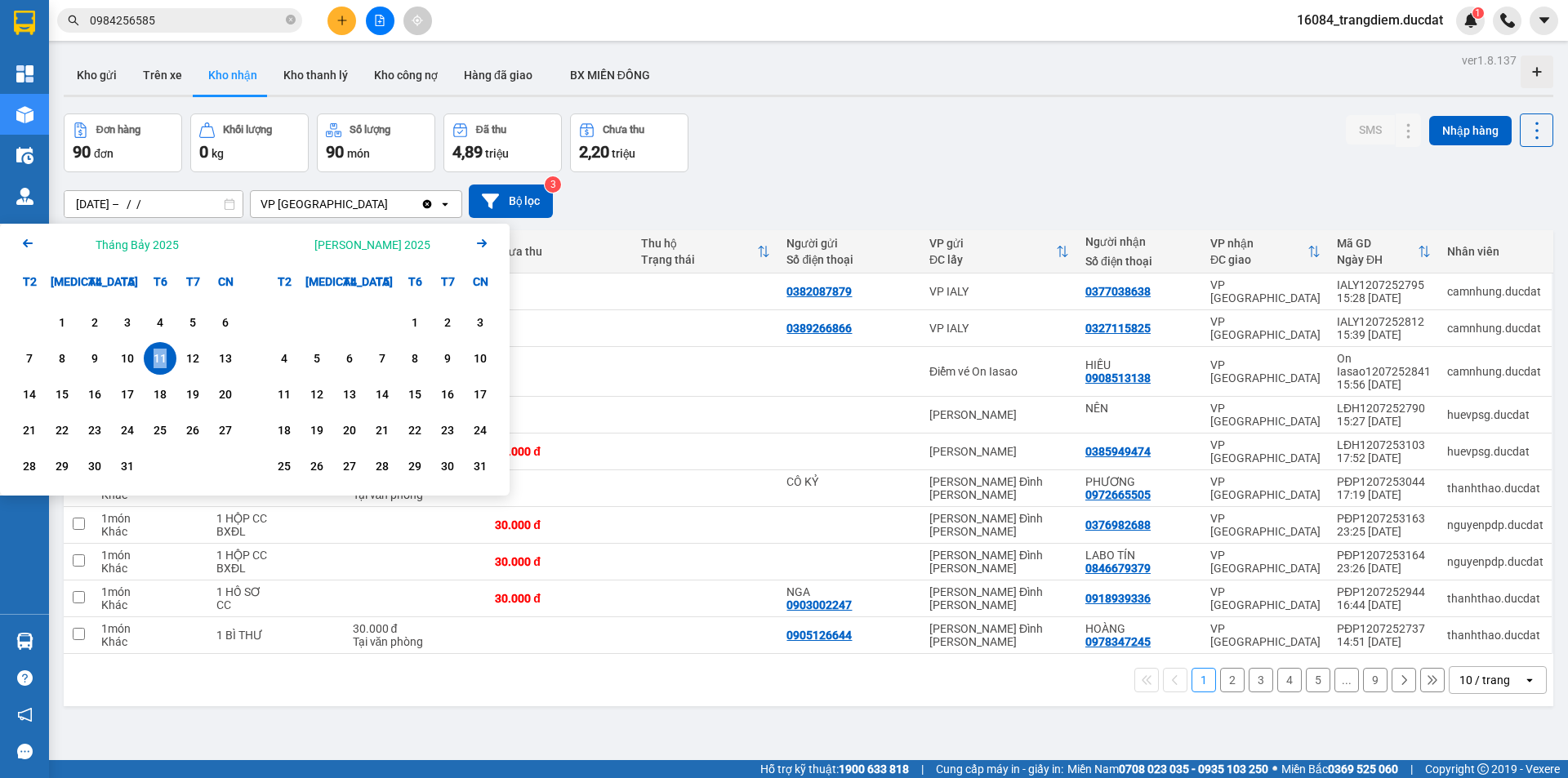type on "[DATE] – [DATE]" 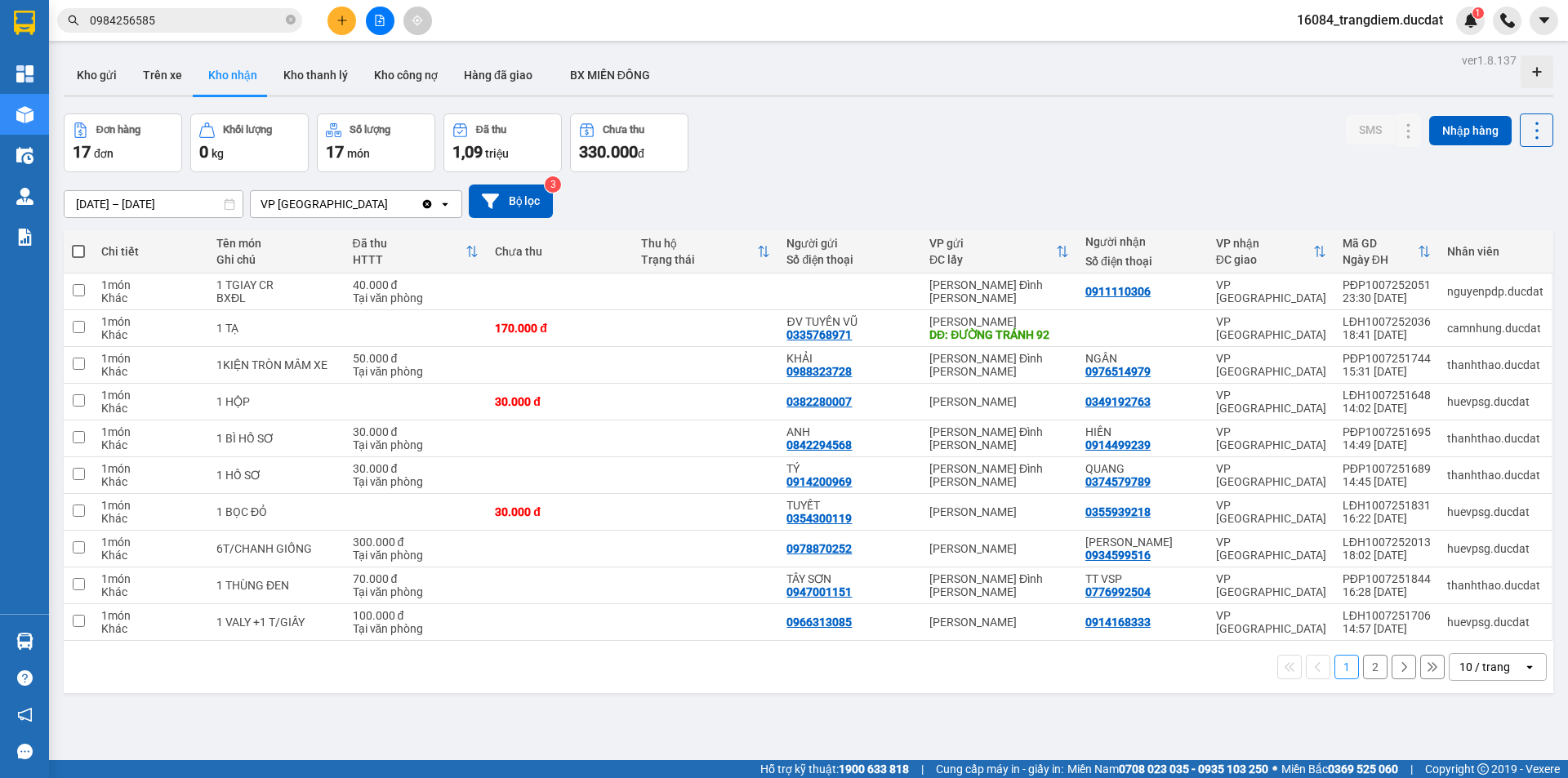 click on "10 / trang" at bounding box center [1486, 667] 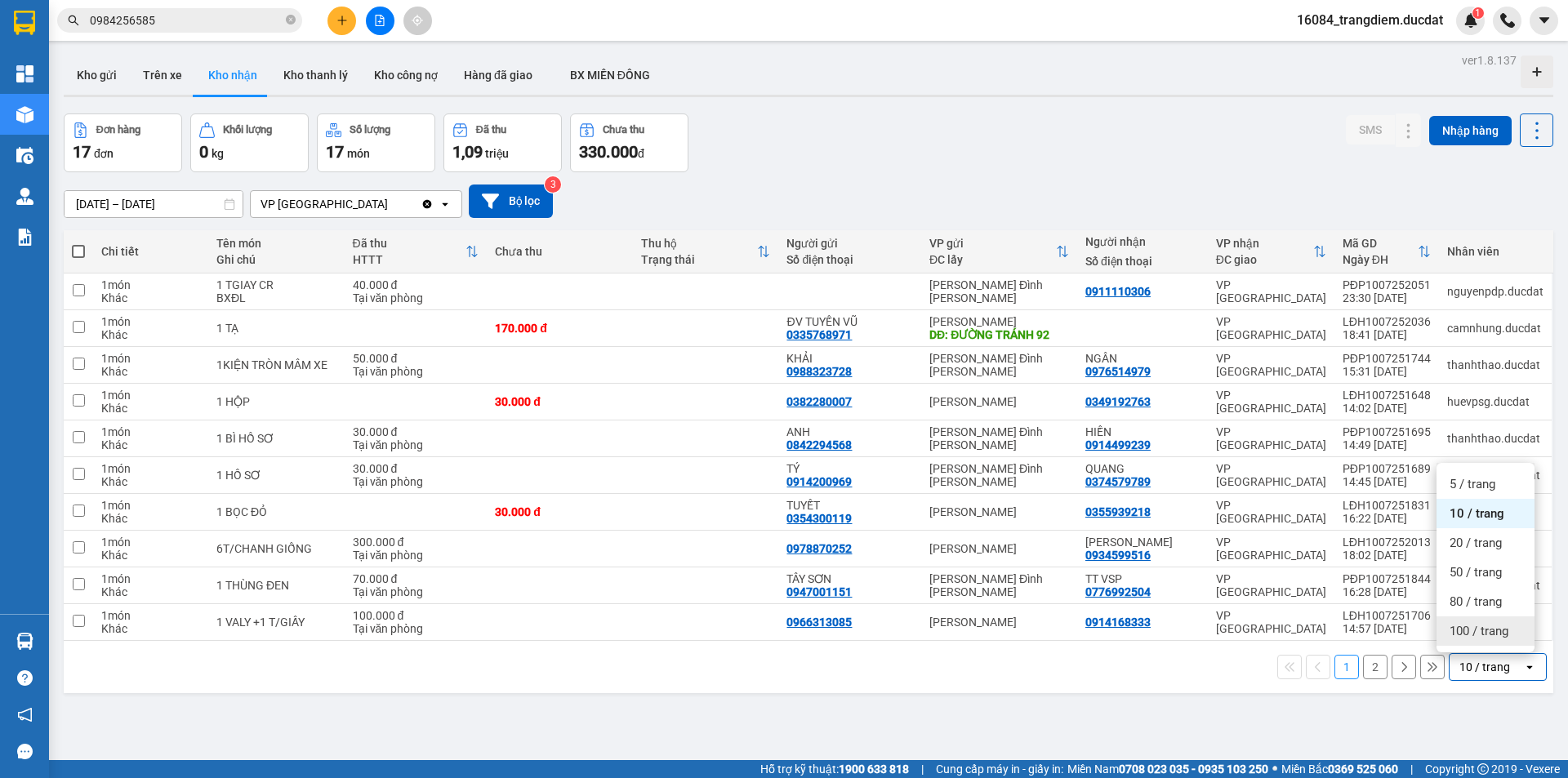 click on "100 / trang" at bounding box center [1479, 631] 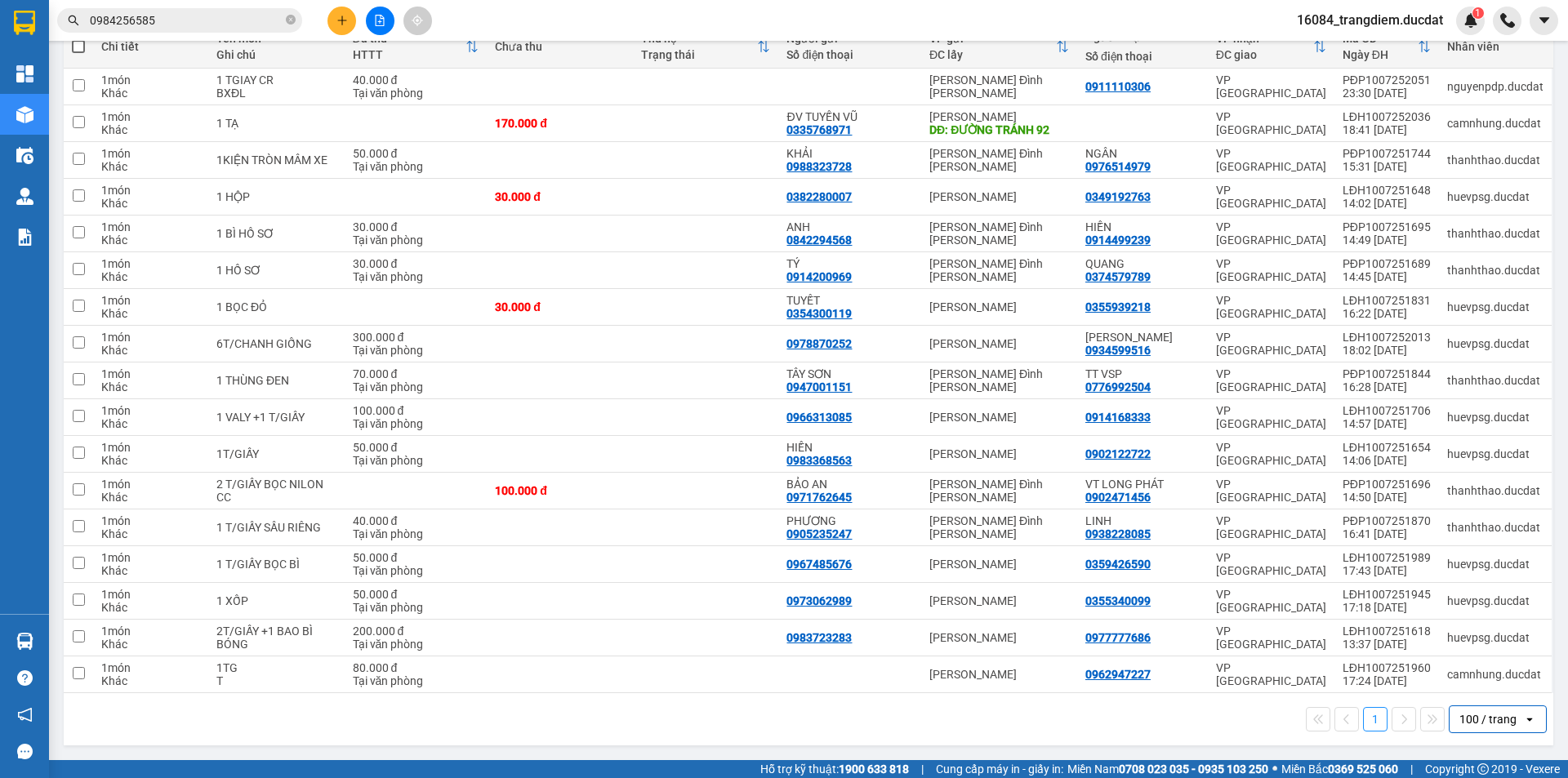 scroll, scrollTop: 0, scrollLeft: 0, axis: both 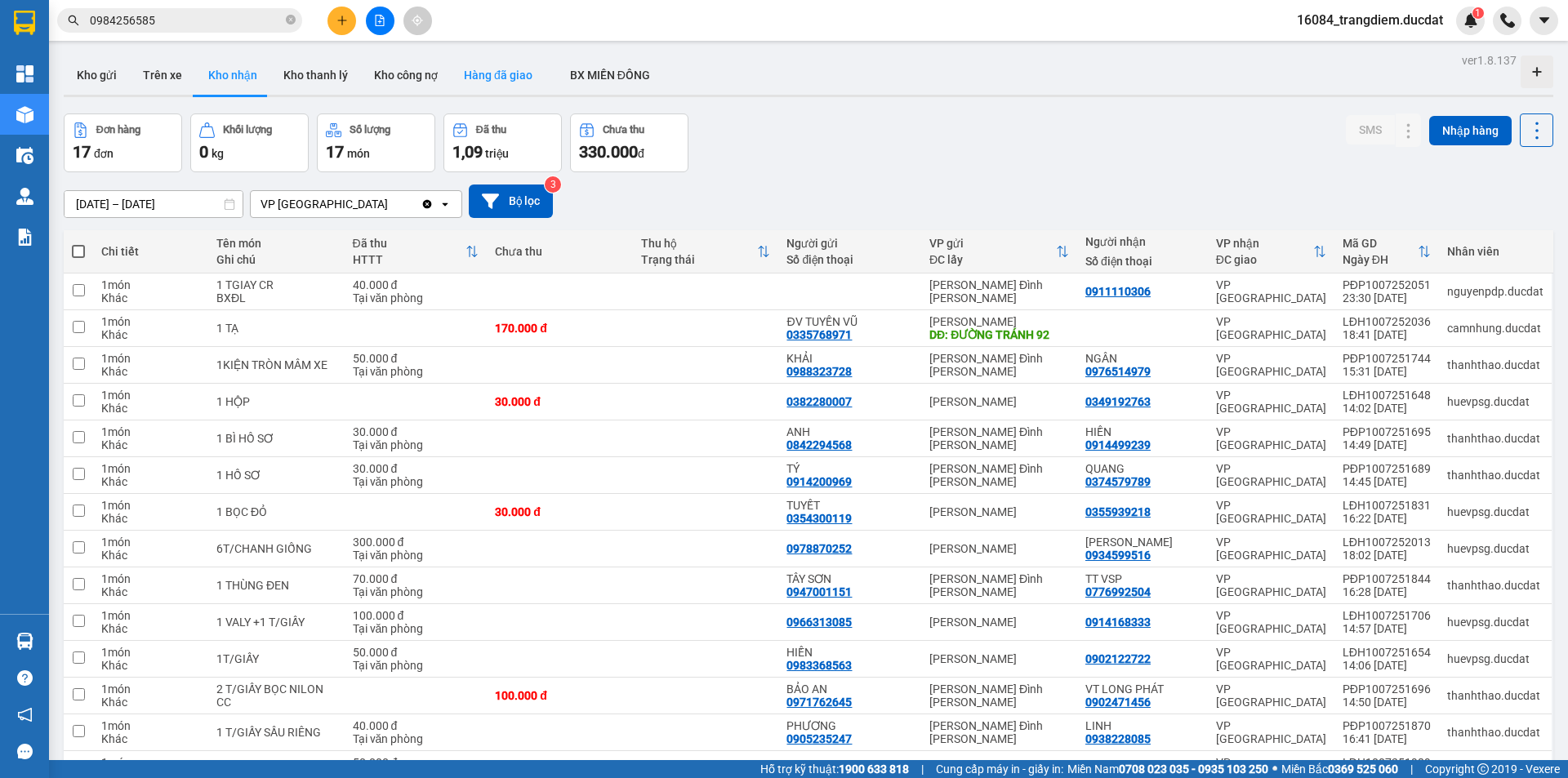 click on "Hàng đã giao" at bounding box center (498, 75) 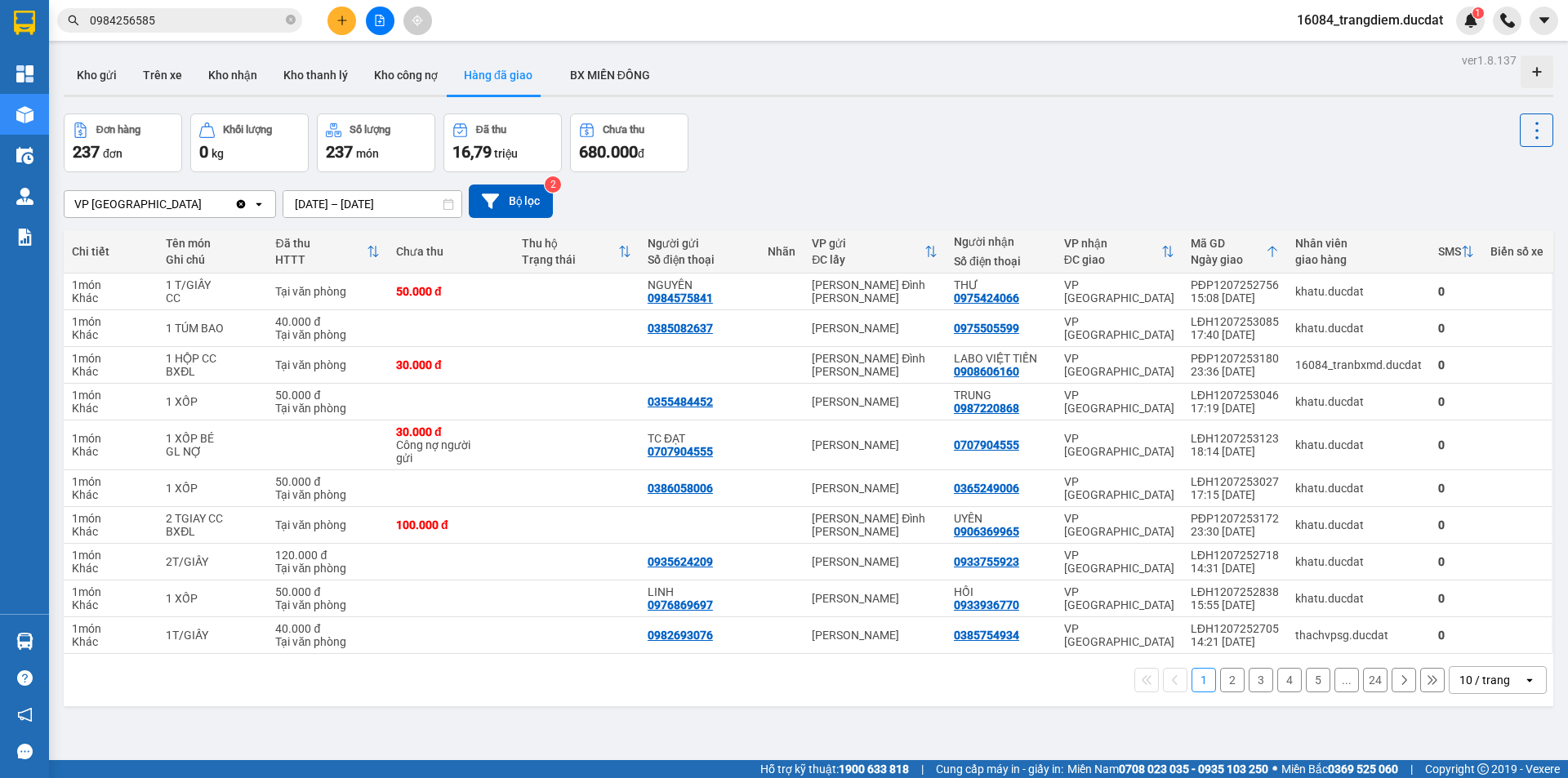 click on "[DATE] – [DATE]" at bounding box center [372, 204] 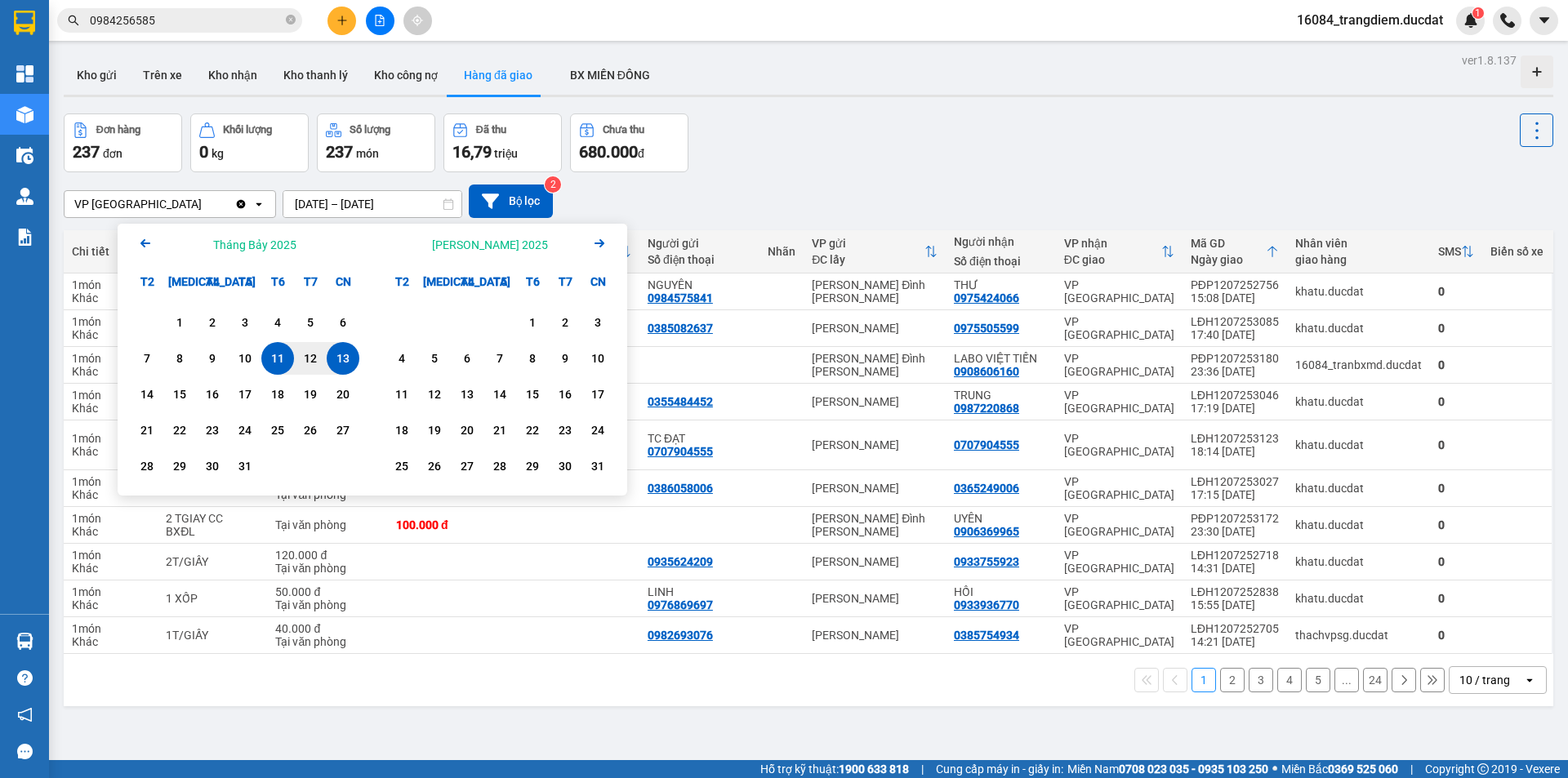 click on "11" at bounding box center [278, 358] 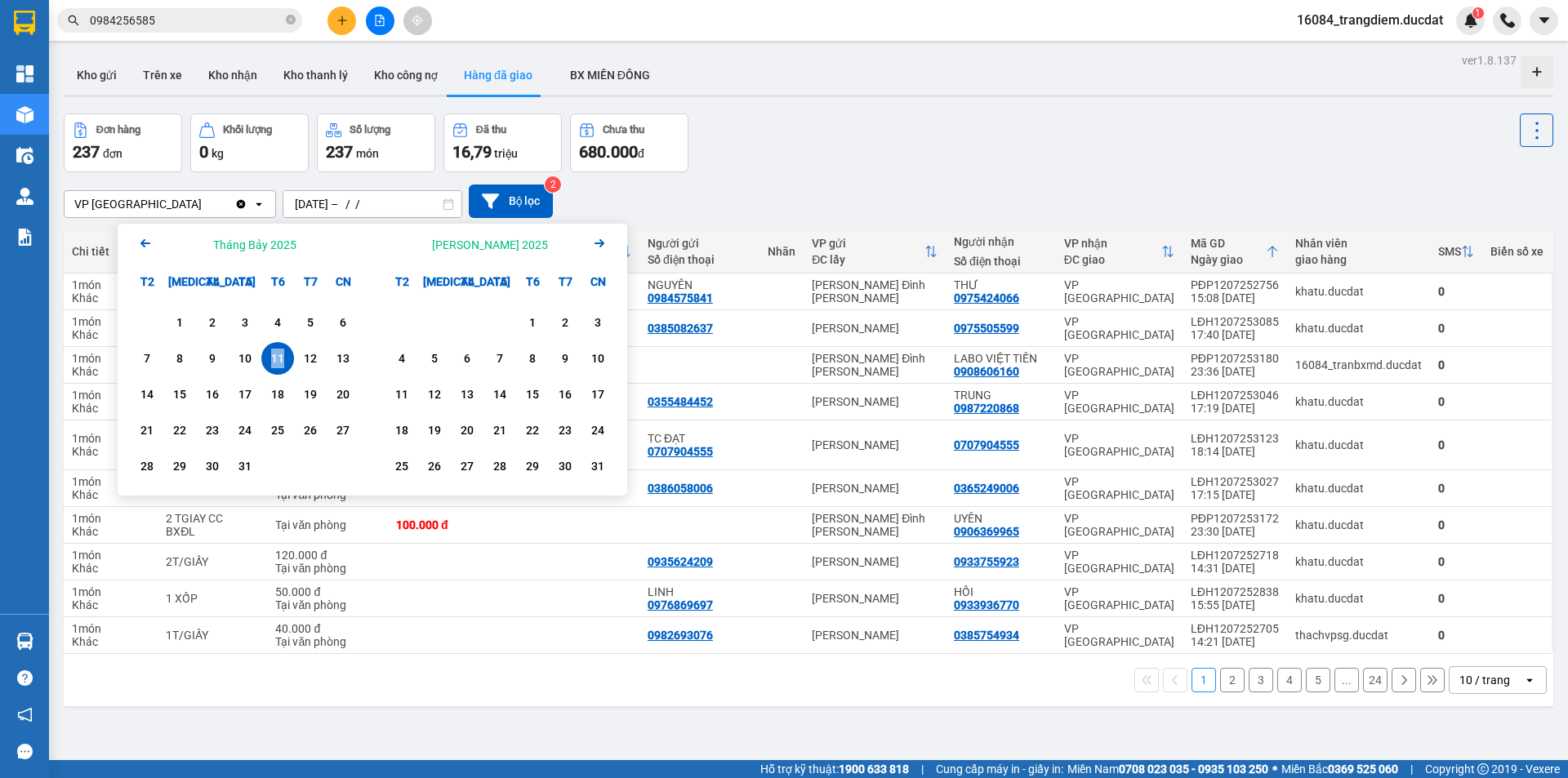 click on "11" at bounding box center (278, 358) 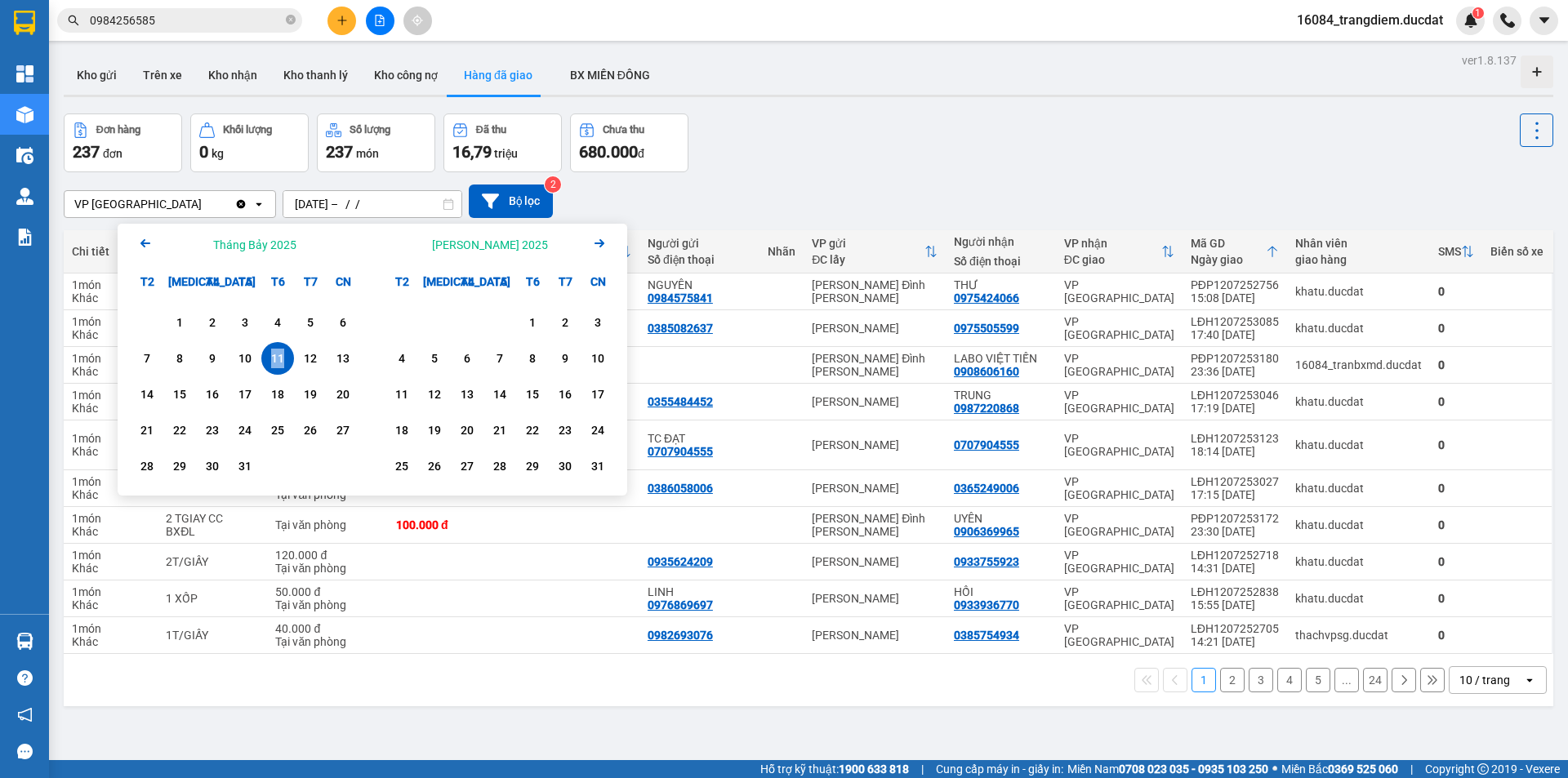 type on "[DATE] – [DATE]" 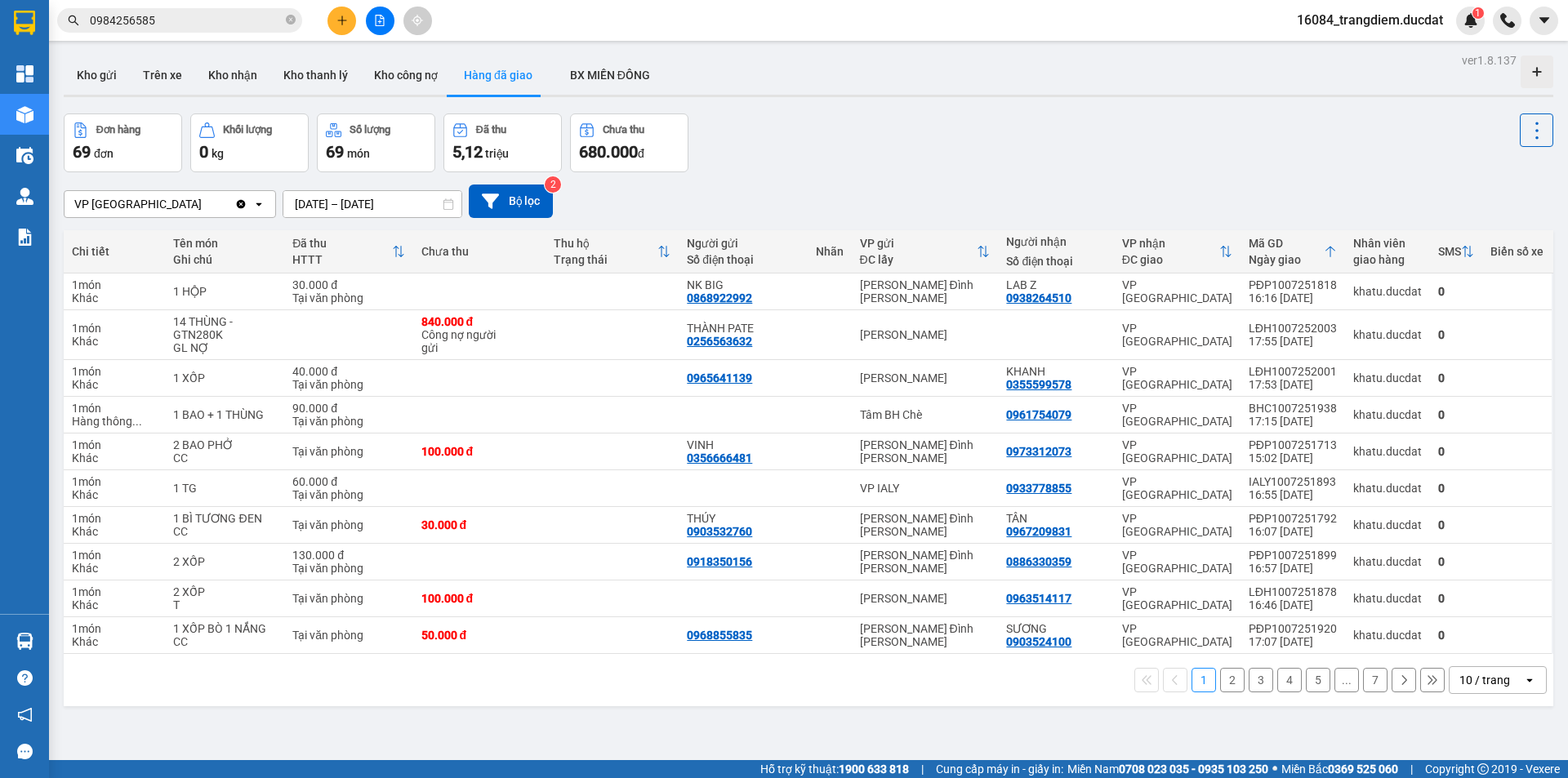 click on "open" 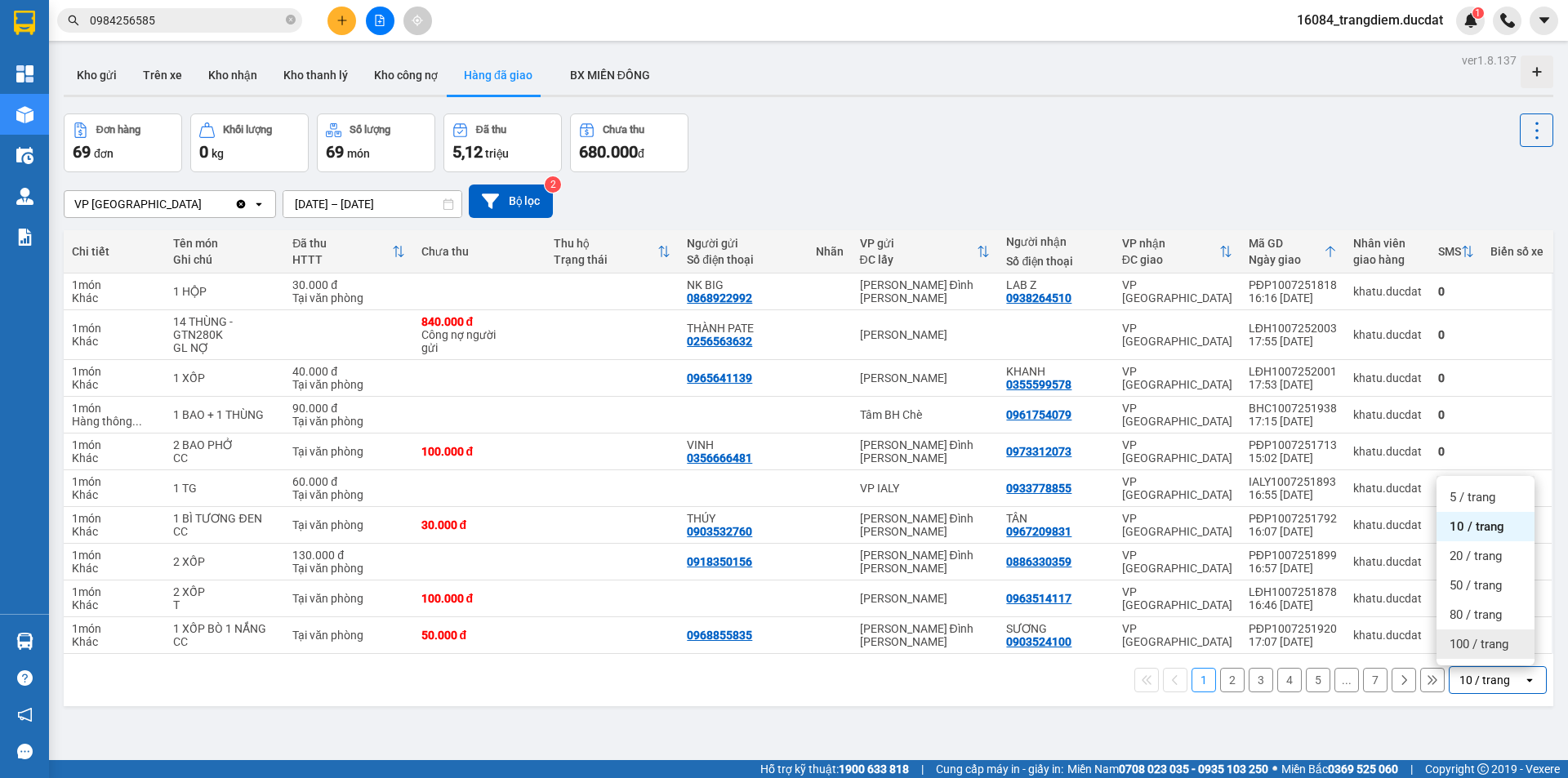 click on "100 / trang" at bounding box center (1486, 644) 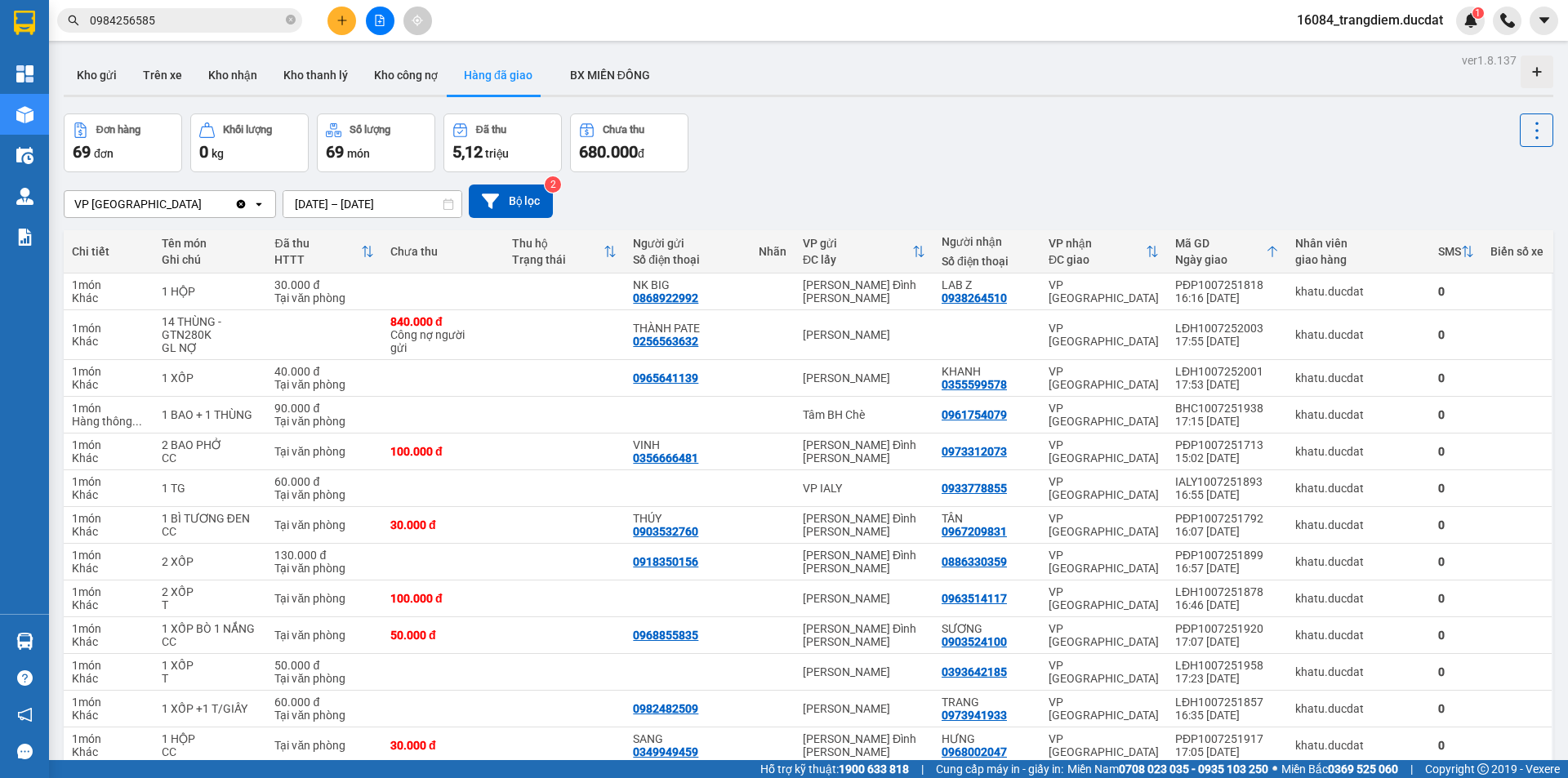 scroll, scrollTop: 2416, scrollLeft: 0, axis: vertical 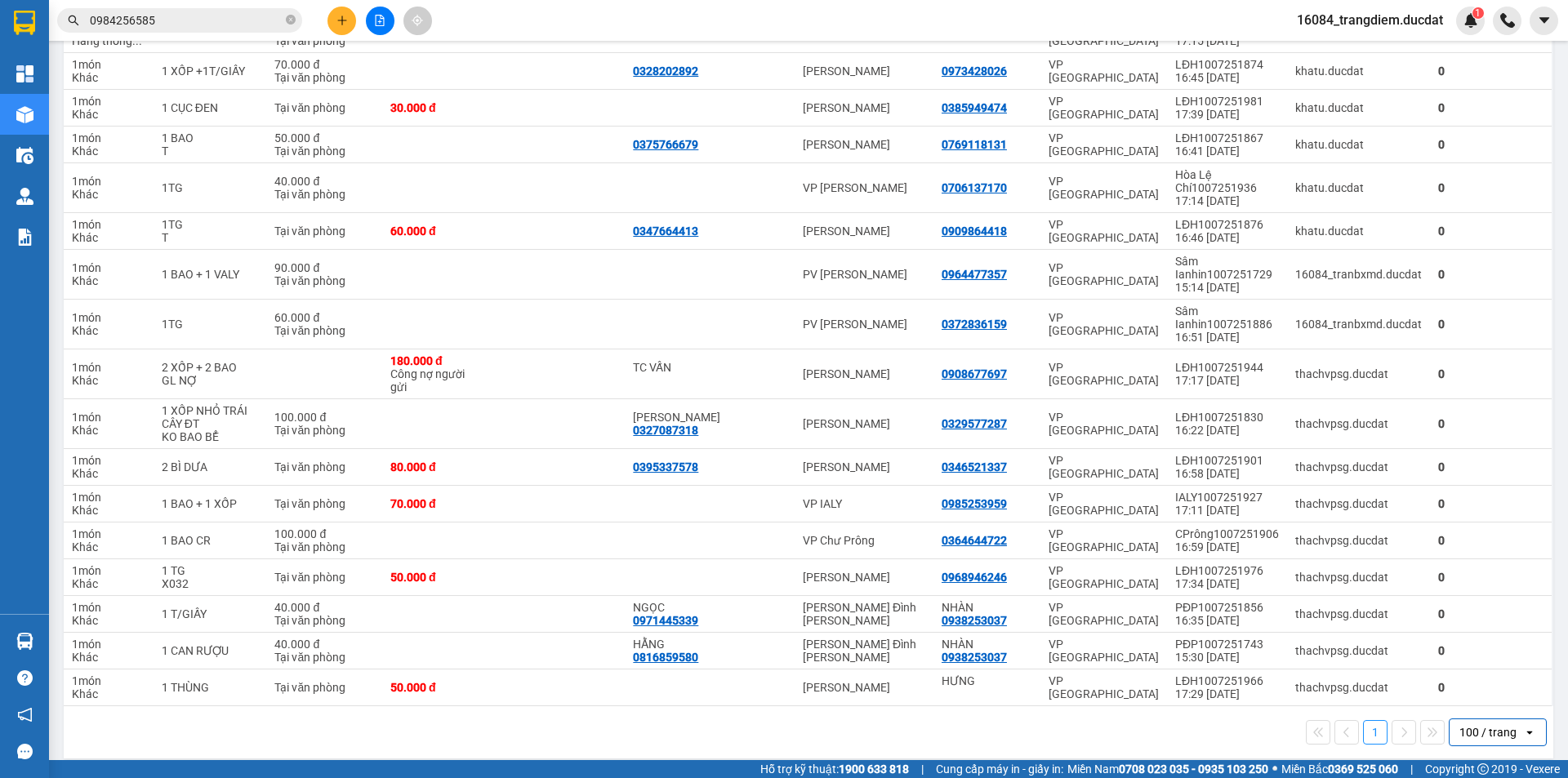 click on "0984256585" at bounding box center [186, 20] 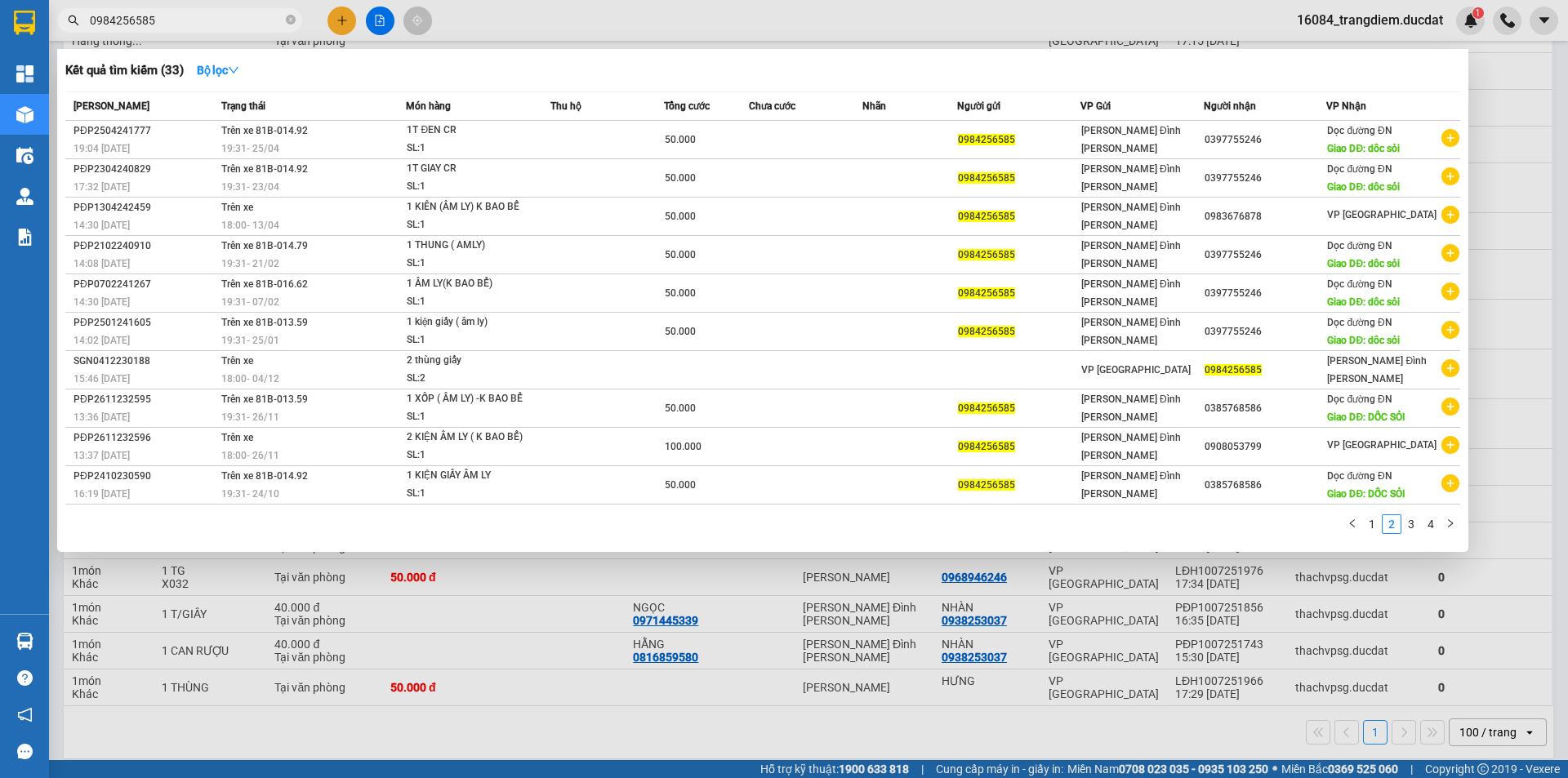 drag, startPoint x: 179, startPoint y: 20, endPoint x: 0, endPoint y: -64, distance: 197.72961 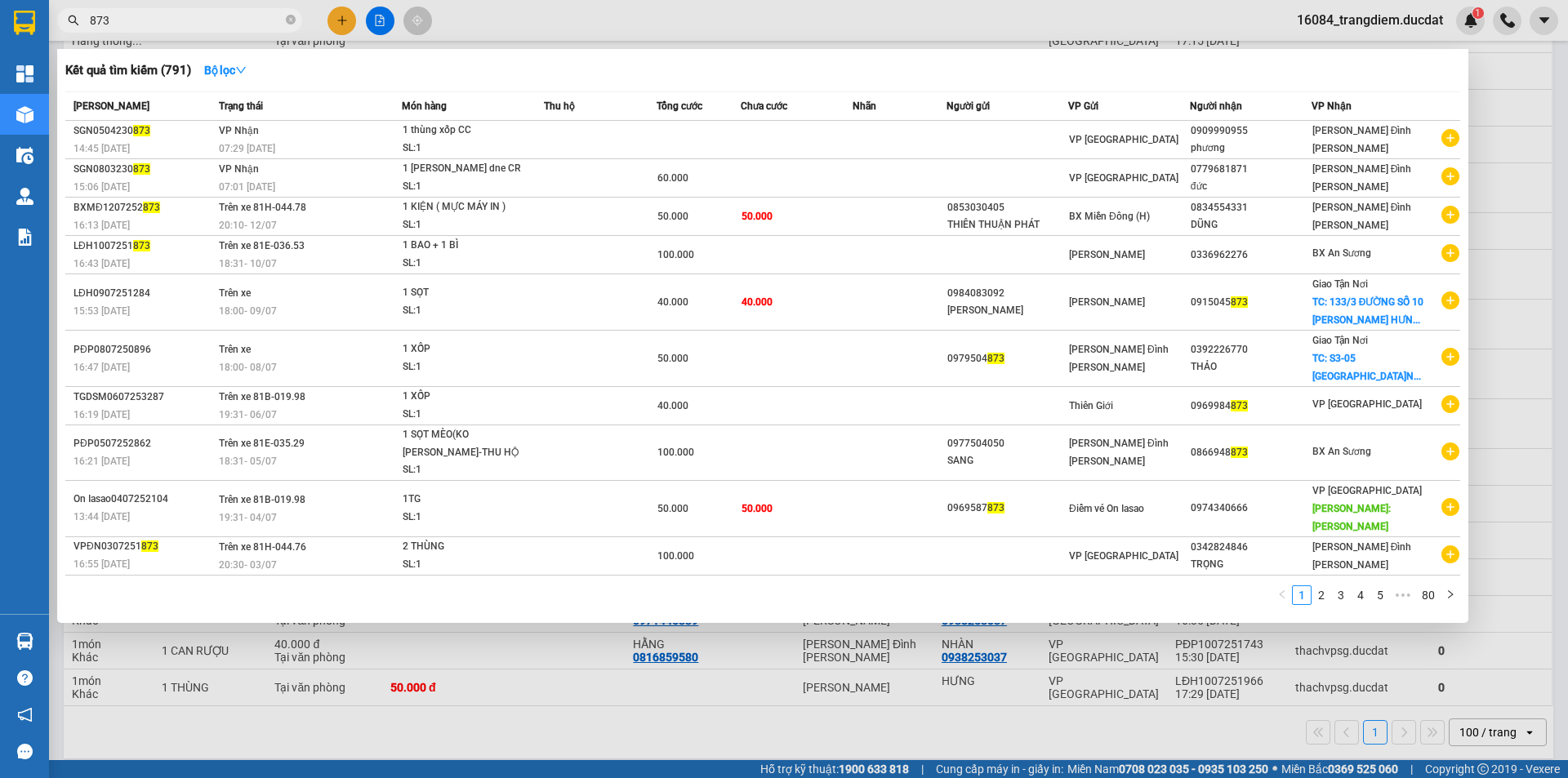 click on "873" at bounding box center [180, 20] 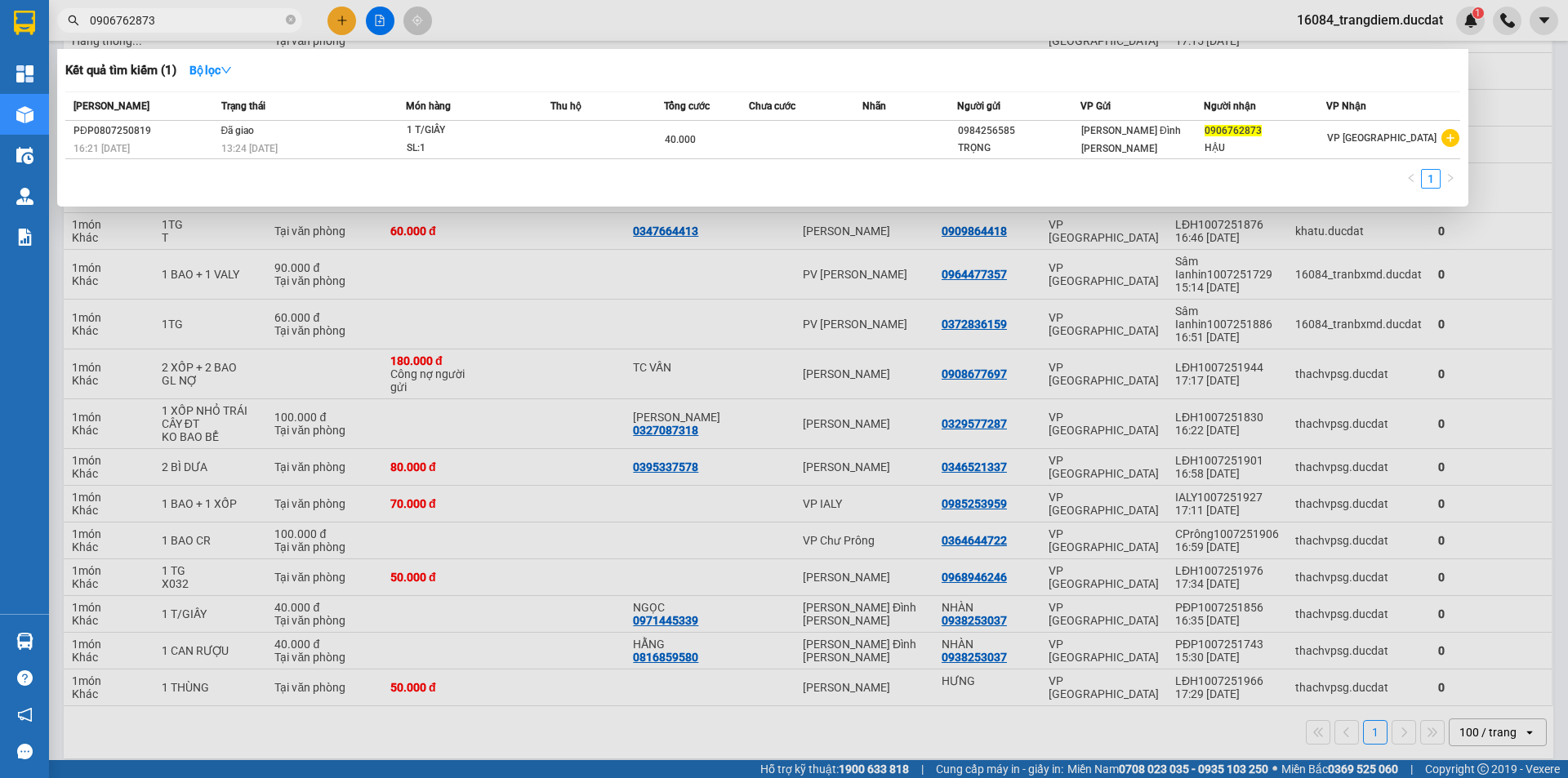 type on "0906762873" 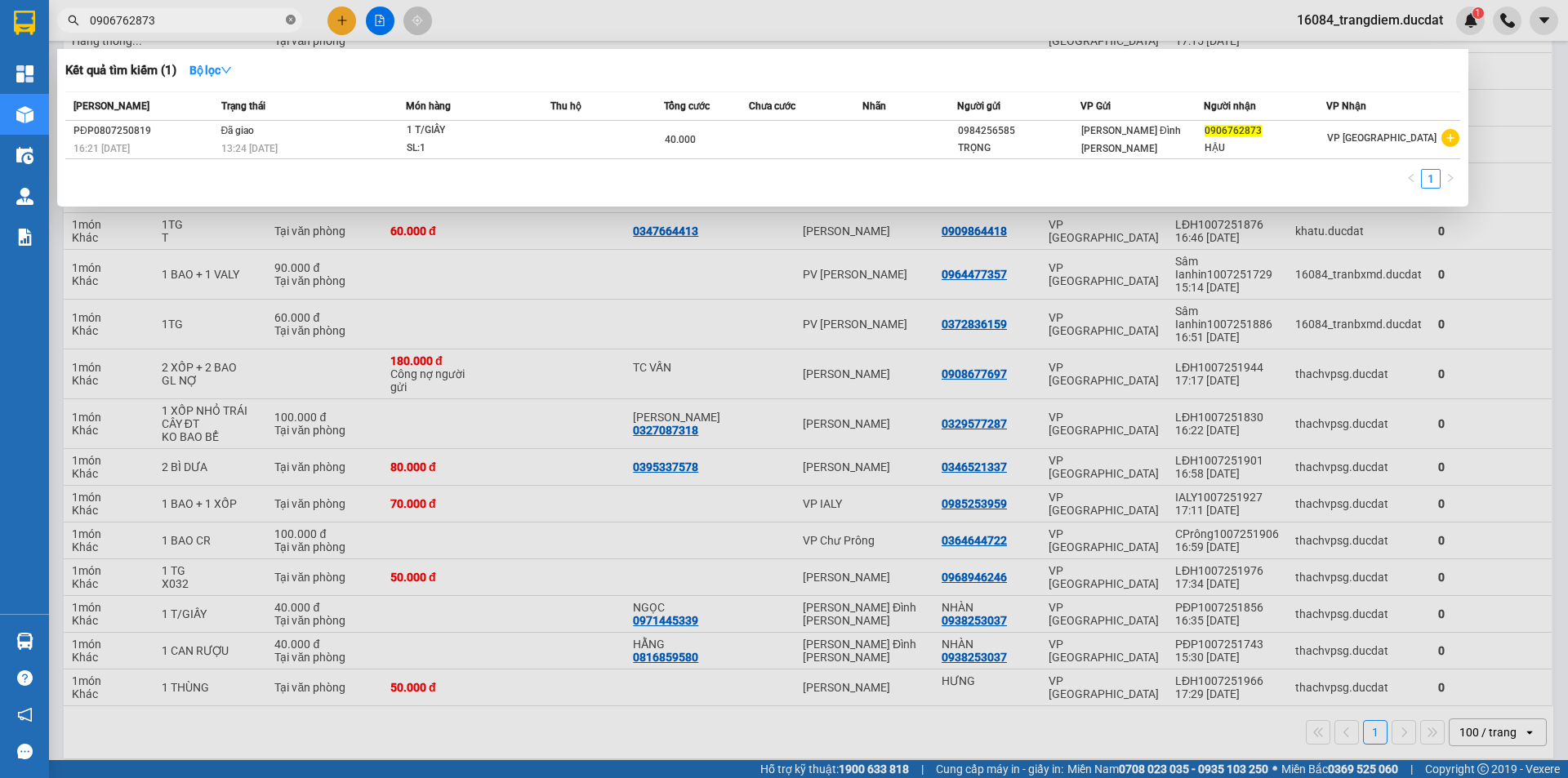 click 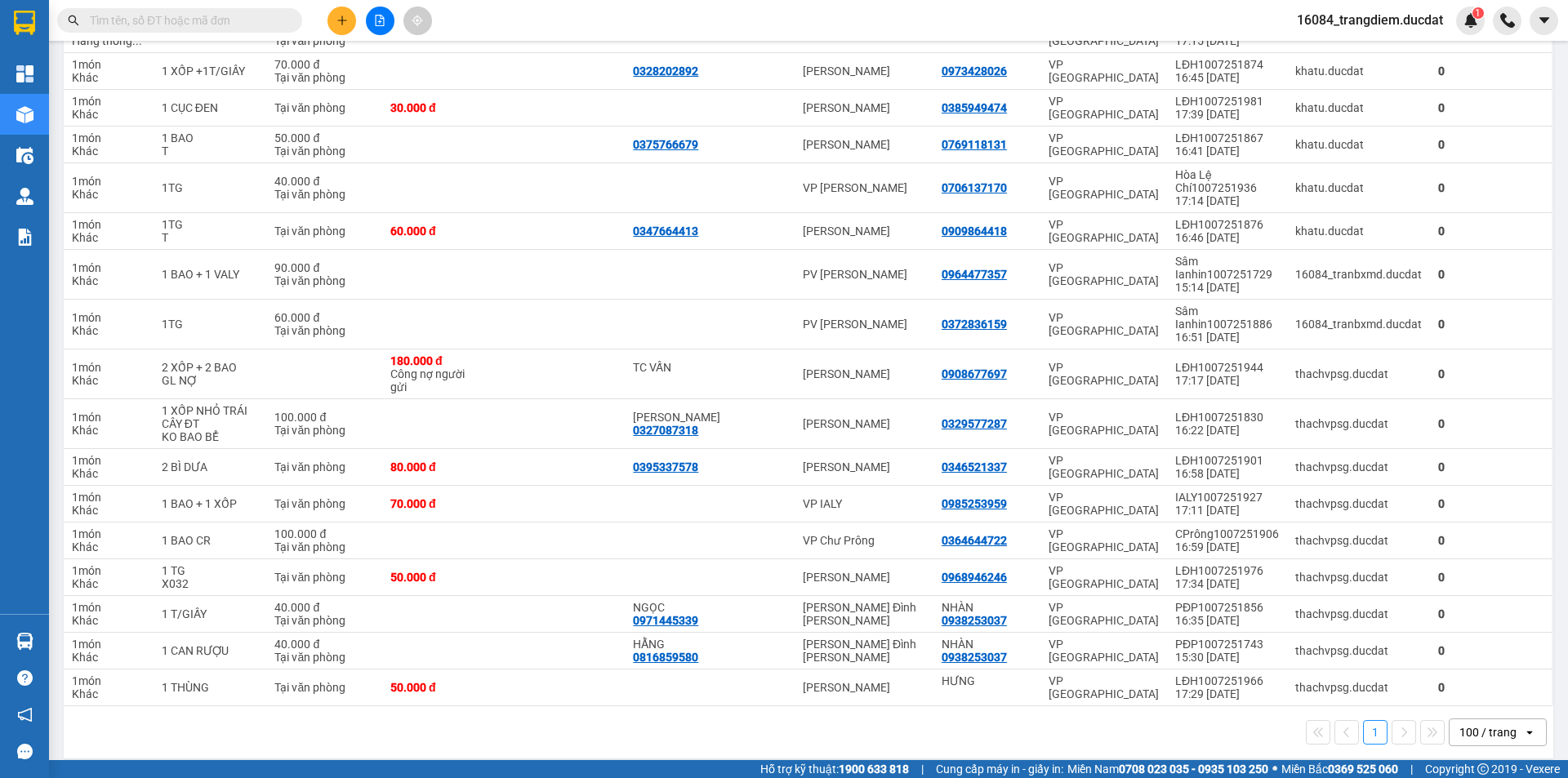 click at bounding box center [186, 20] 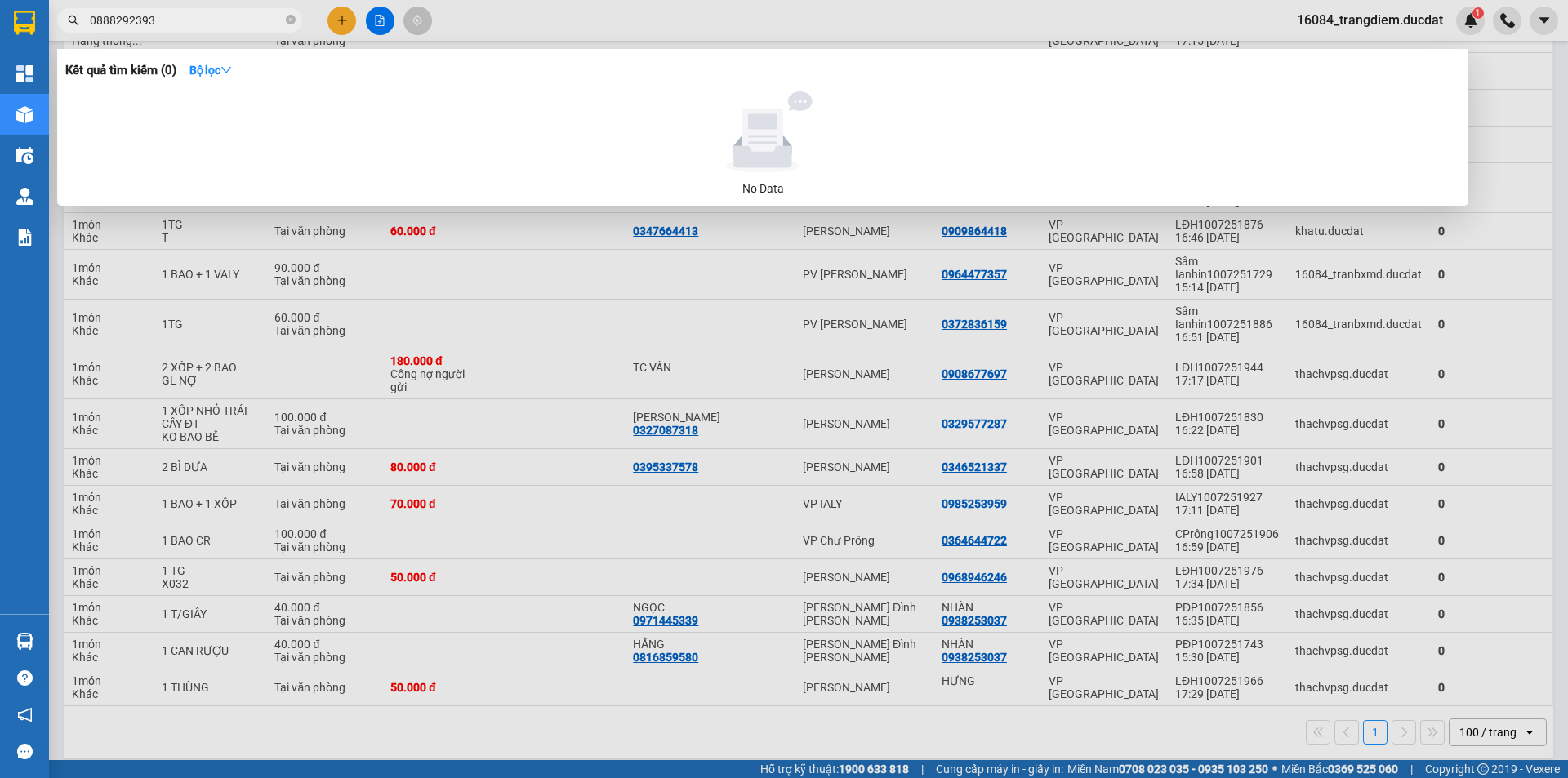 drag, startPoint x: 174, startPoint y: 23, endPoint x: 350, endPoint y: 798, distance: 794.73329 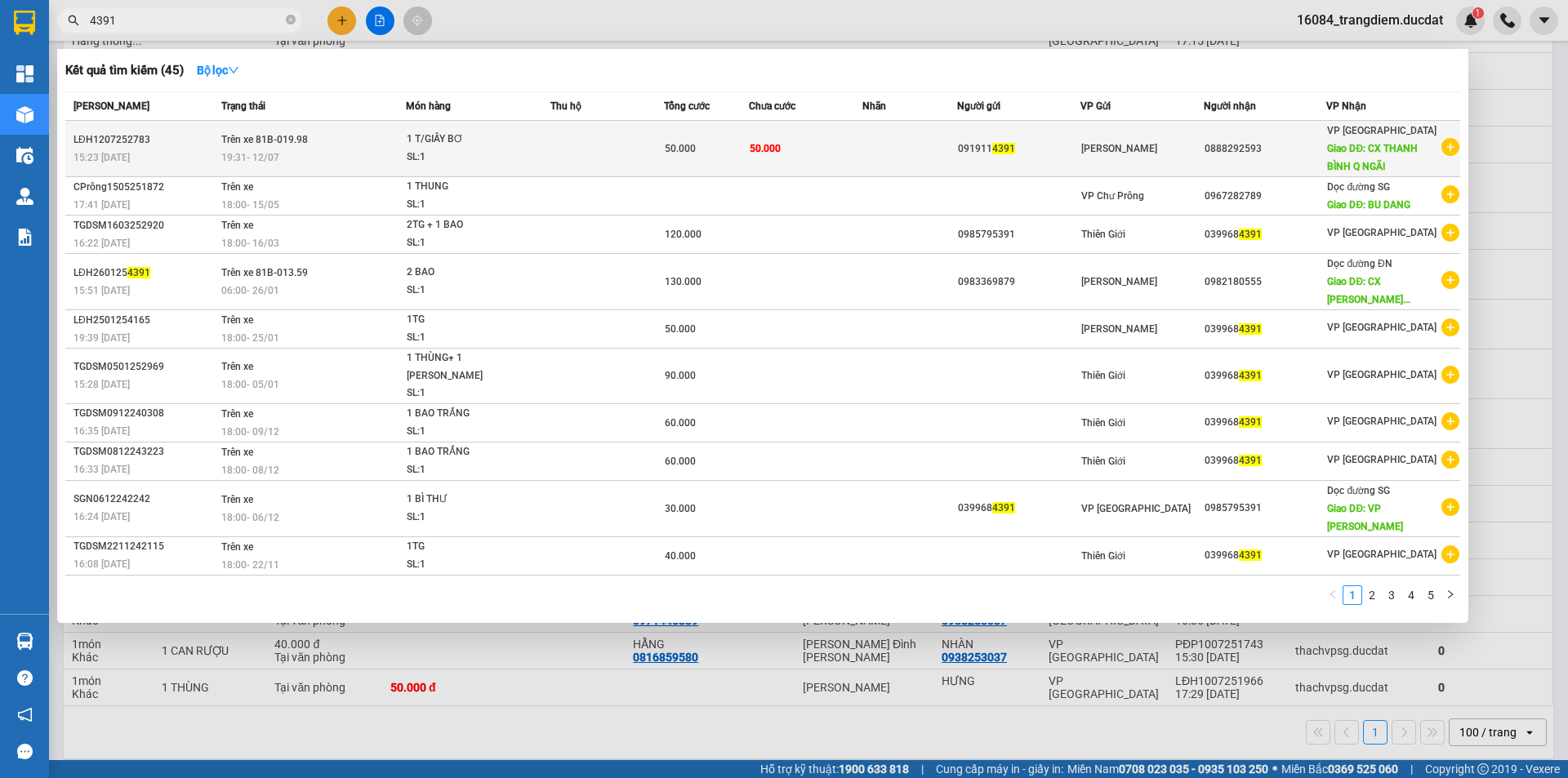 type on "4391" 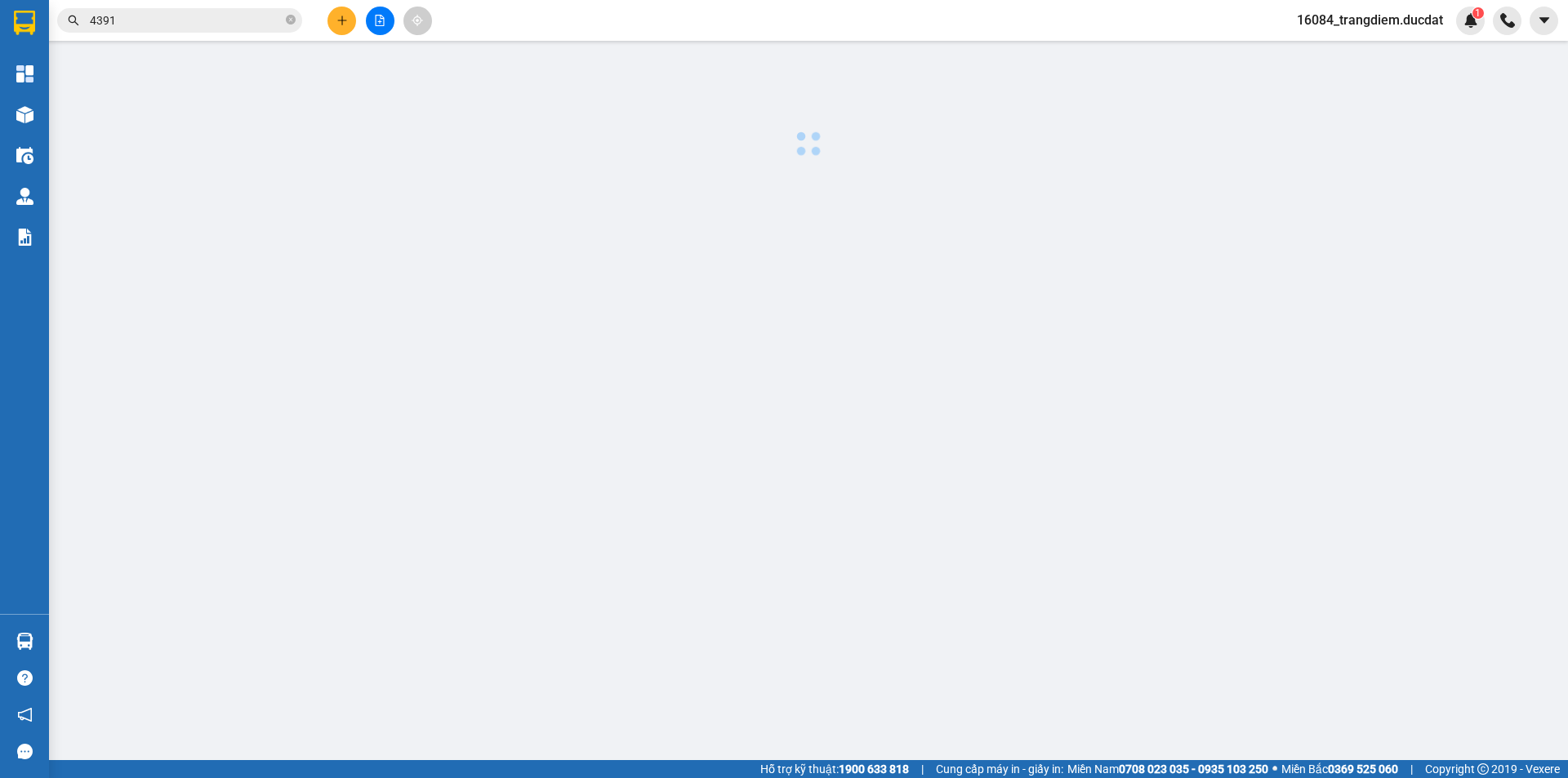 scroll, scrollTop: 0, scrollLeft: 0, axis: both 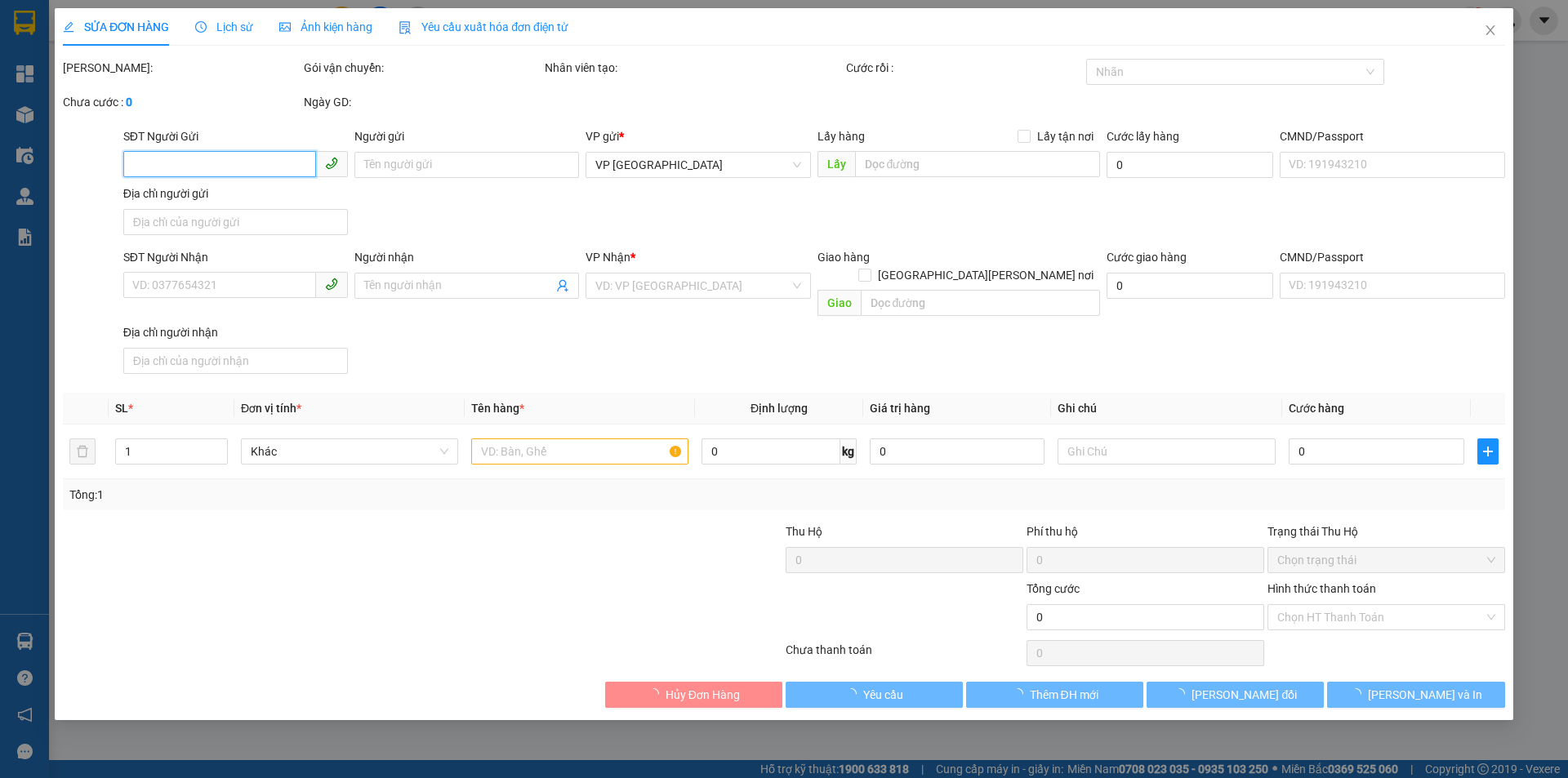 type on "0919114391" 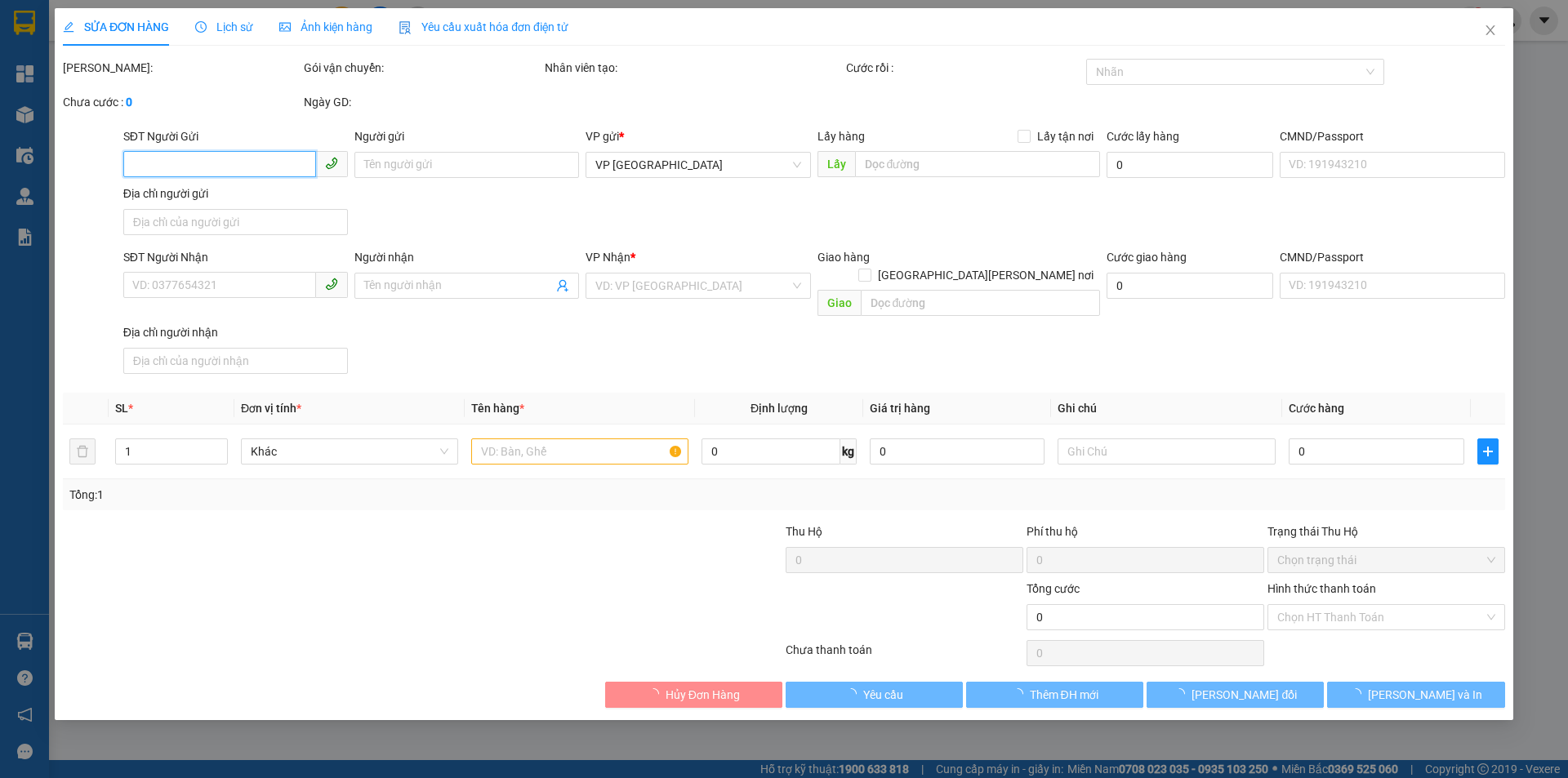 type on "0888292593" 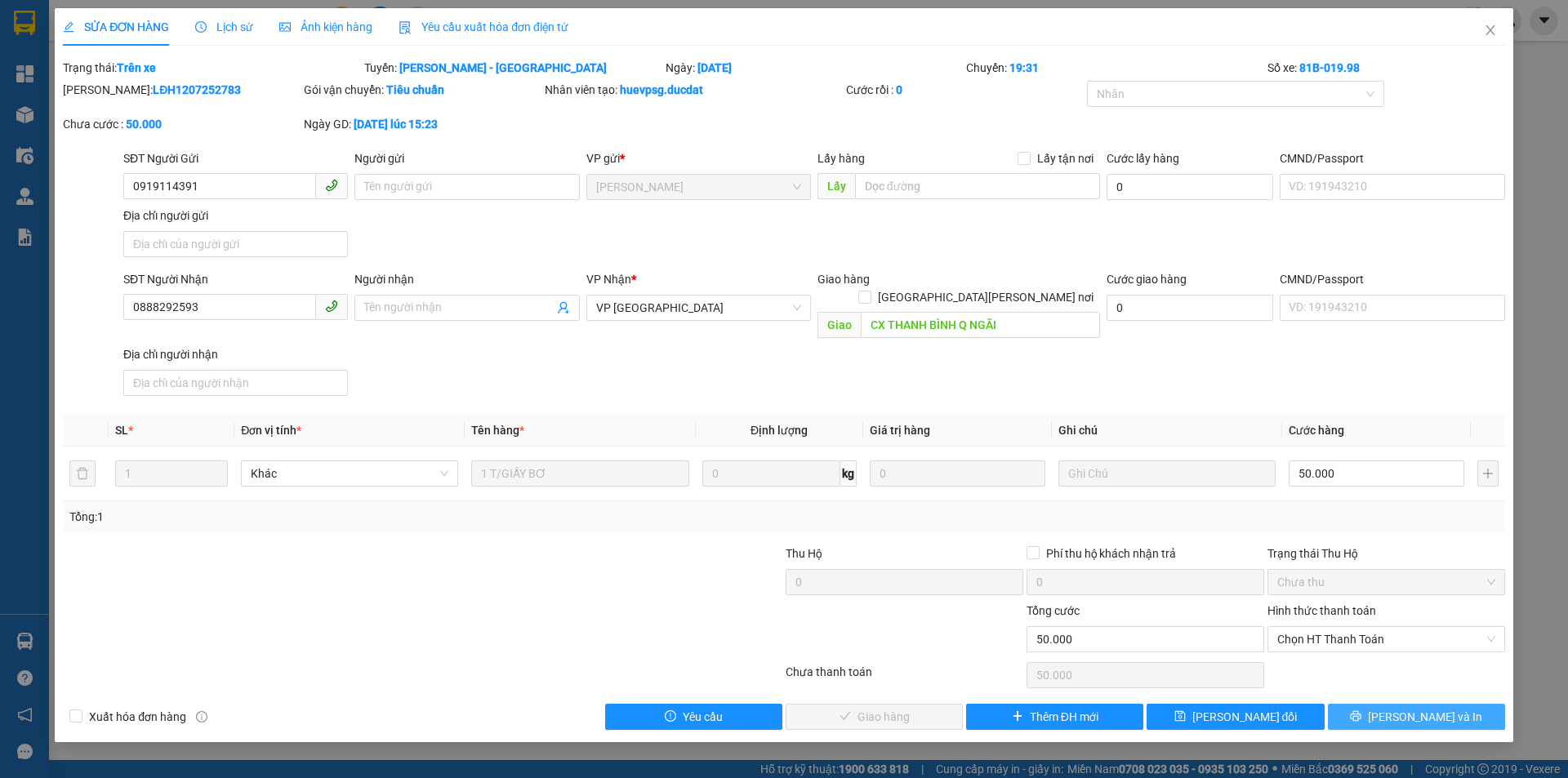 click on "[PERSON_NAME] và In" at bounding box center (1416, 717) 